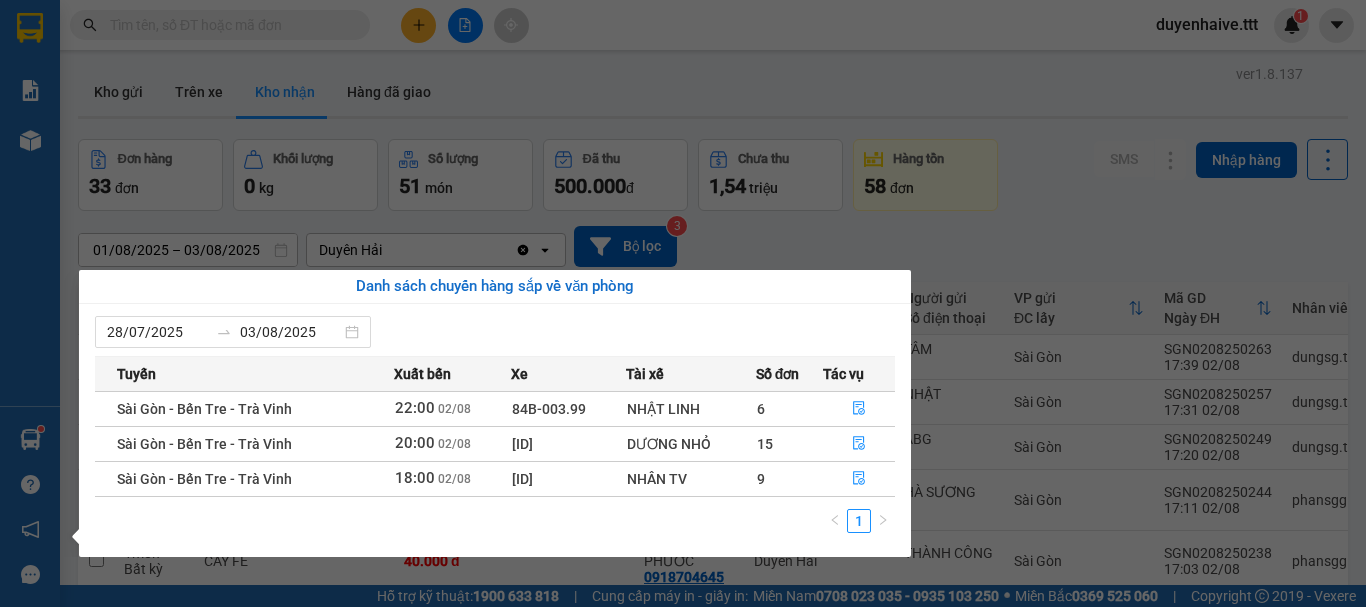 click on "Kết quả tìm kiếm ( 120 ) Bộ lọc Mã ĐH Trạng thái Món hàng Thu hộ Tổng cước Chưa cước Người gửi VP Gửi Người nhận VP Nhận [ID] [TIME] - [DATE] Trên xe [ID] [TIME] - [DATE] SL: 1 [NUMBER] [NUMBER] Cầu Ngang [PHONE] KHAI UY Duyên Hải [ID] [TIME] - [DATE] Đã giao [TIME] - [DATE] THÙNG SL: 1 [NUMBER] AP Sài Gòn [PHONE] MẠNH Duyên Hải [ID] [TIME] - [DATE] Đã giao [TIME] - [DATE] THX SL: 1 [NUMBER] SANG Sài Gòn [PHONE] MẠNH Duyên Hải [ID] [TIME] - [DATE] Đã giao [TIME] - [DATE] THÙNG SL: 1 [NUMBER] AP Sài Gòn [PHONE] MẠNH Duyên Hải [ID] [TIME] - [DATE] Đã giao [TIME] - [DATE] HỘP SL: 1 [NUMBER] AP Sài Gòn [PHONE] MẠNH Duyên Hải [ID] [TIME] - [DATE] Đã giao [TIME] - [DATE] THÙNG NHỎ SL: 1 [NUMBER] LINH Sài Gòn [PHONE] KHAI UY Duyên Hải [ID] [TIME] - [DATE] Đã giao [TIME] - [DATE] 2 THÙNG+1 BAO SL: 3 [NUMBER] NAM Sài Gòn [PHONE]" at bounding box center [683, 303] 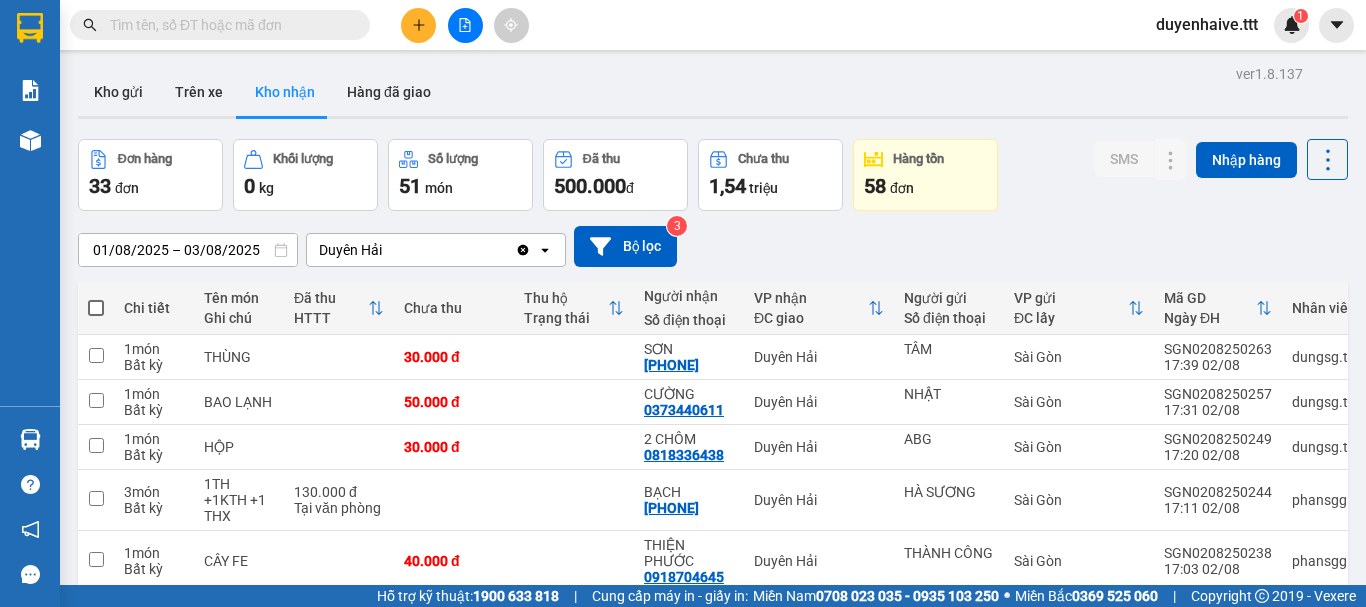 click at bounding box center (228, 25) 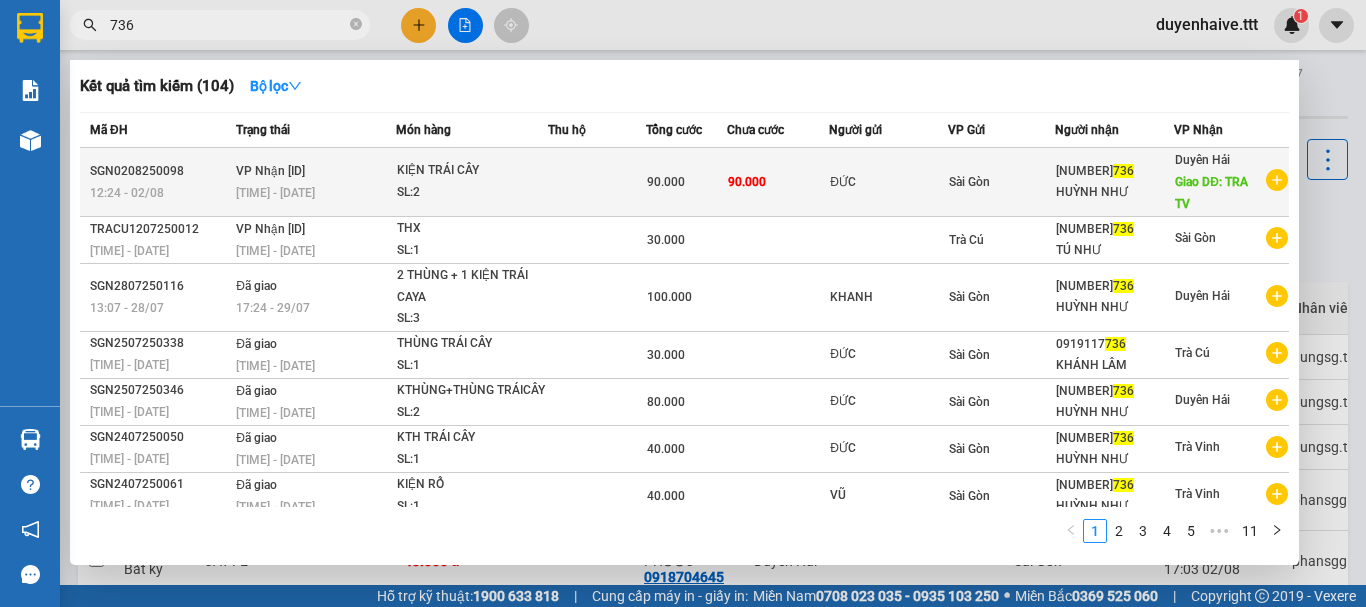 type on "736" 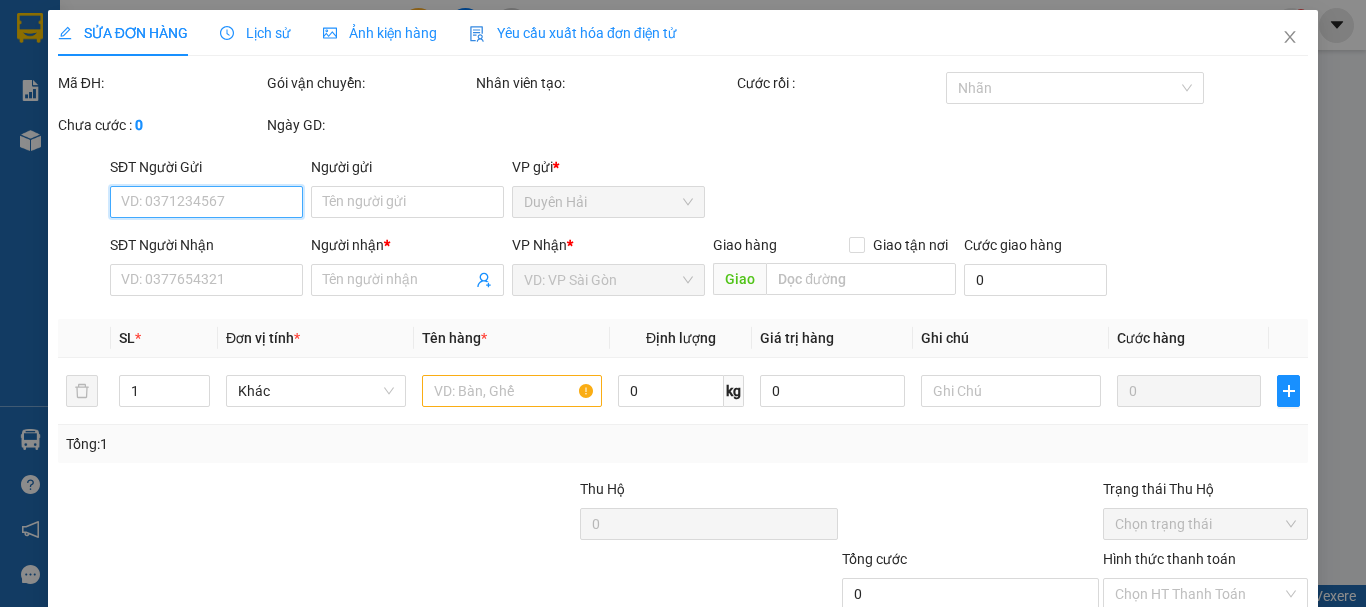 type on "ĐỨC" 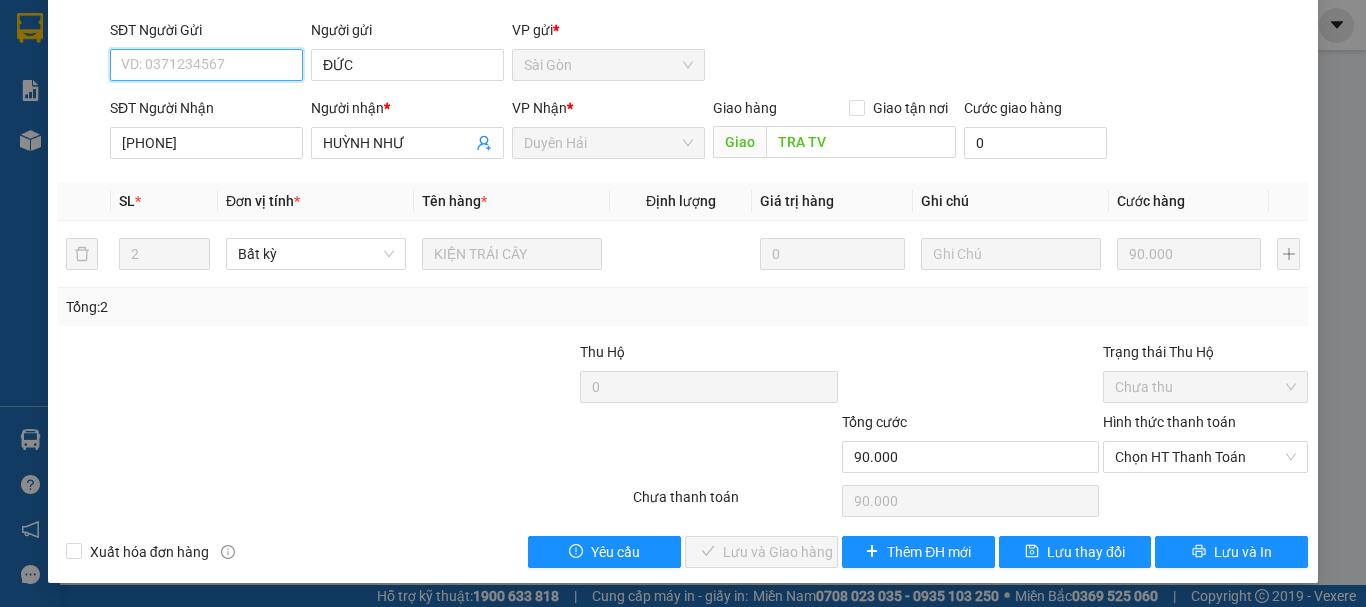 scroll, scrollTop: 37, scrollLeft: 0, axis: vertical 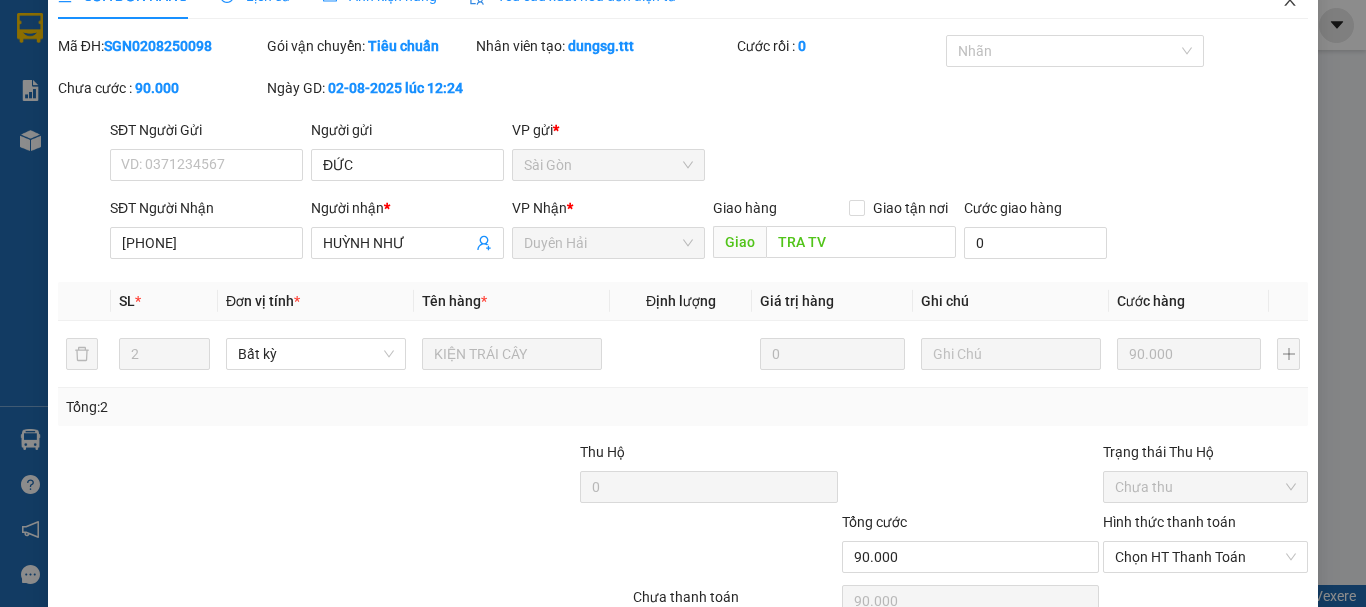 click 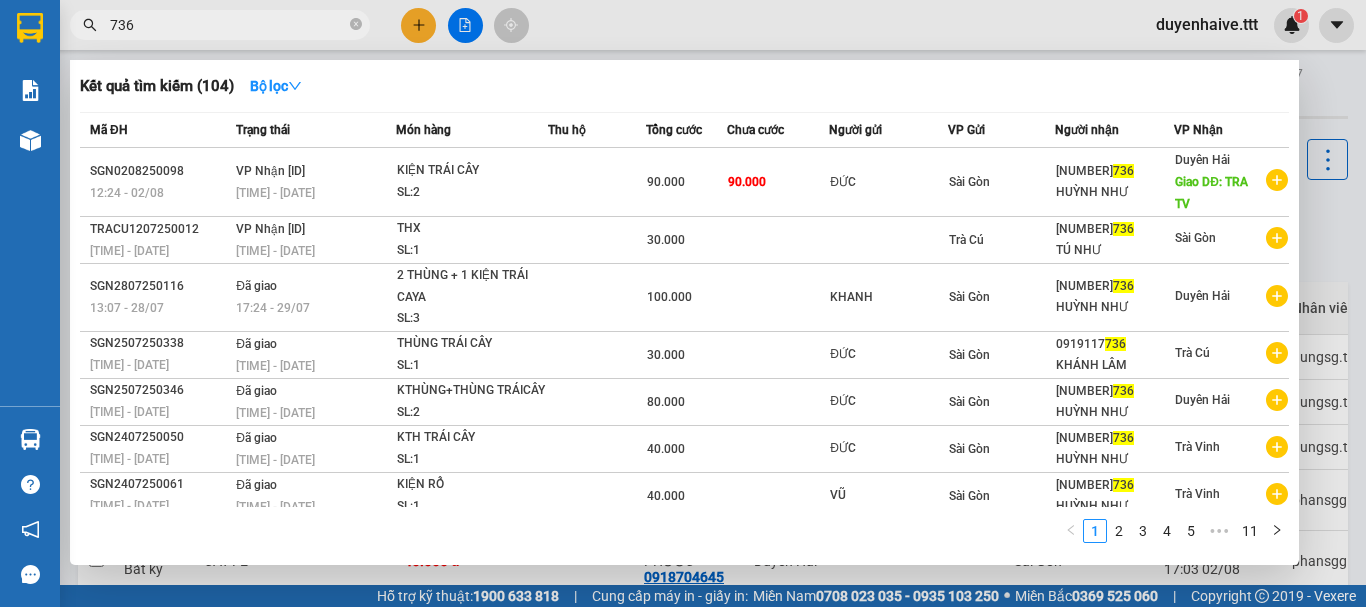 click on "736" at bounding box center [228, 25] 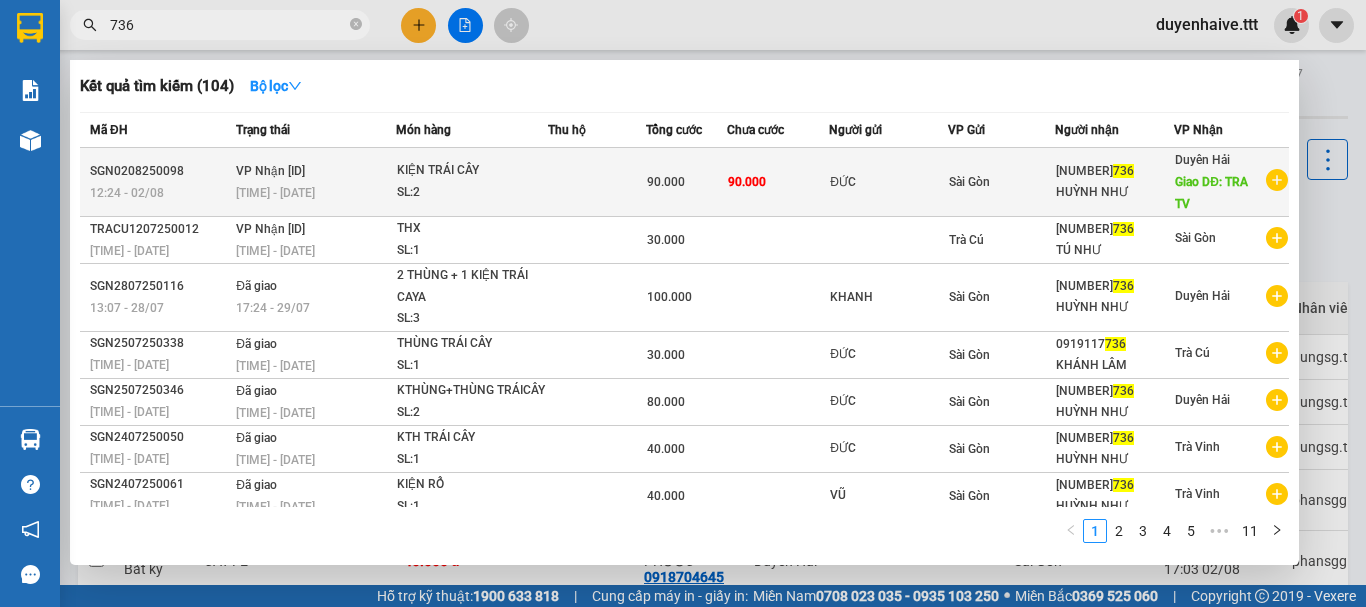 click on "ĐỨC" at bounding box center (888, 182) 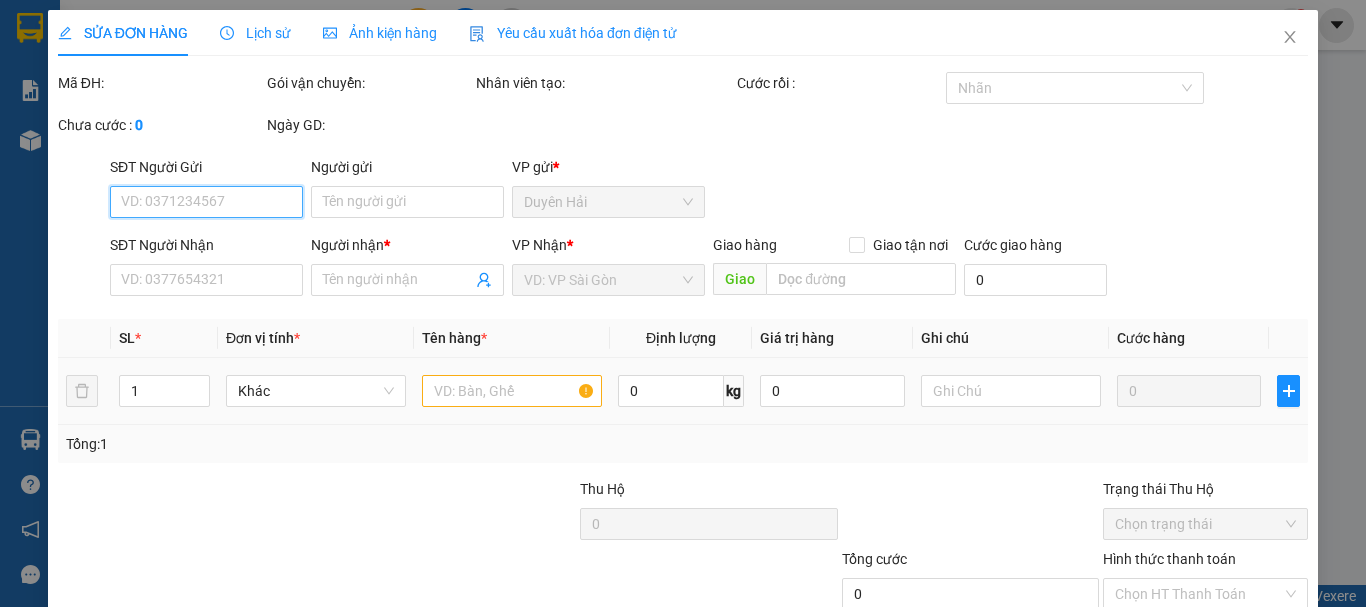 type on "ĐỨC" 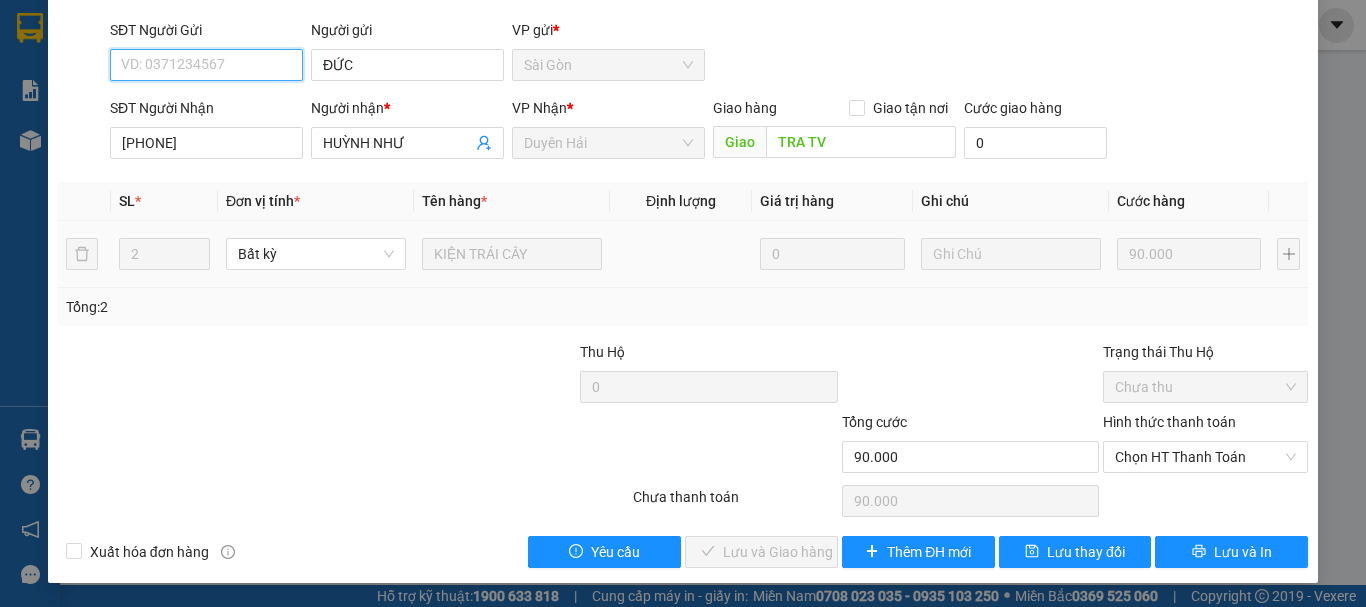 scroll, scrollTop: 0, scrollLeft: 0, axis: both 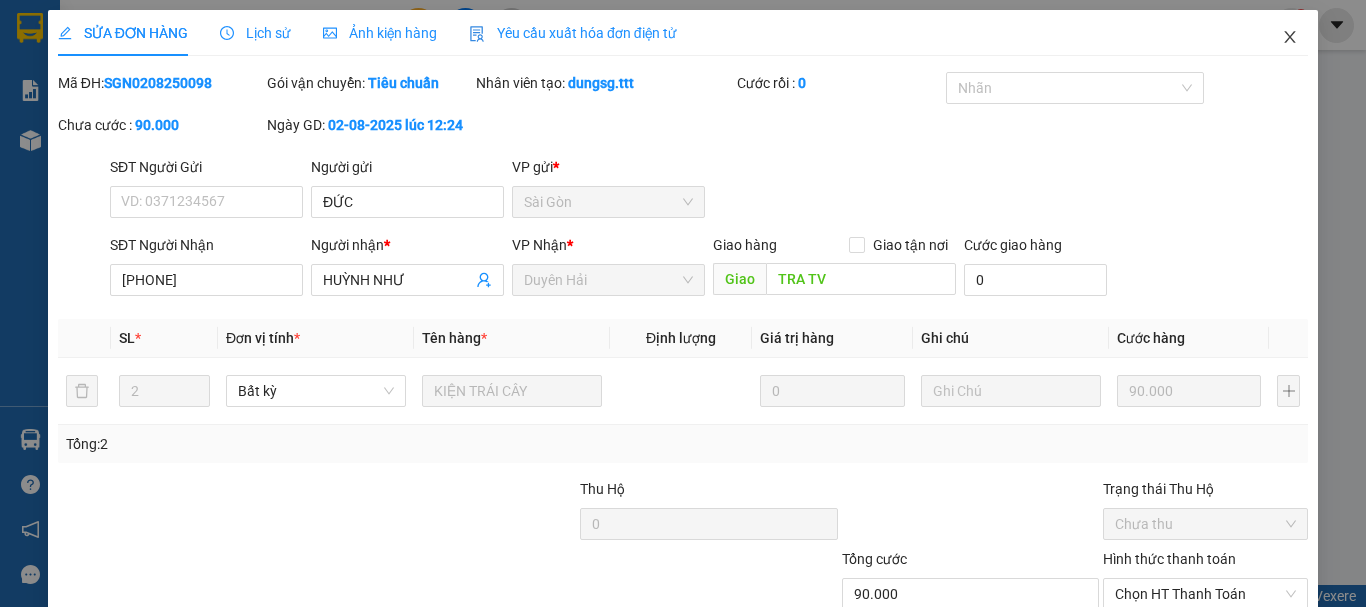 click 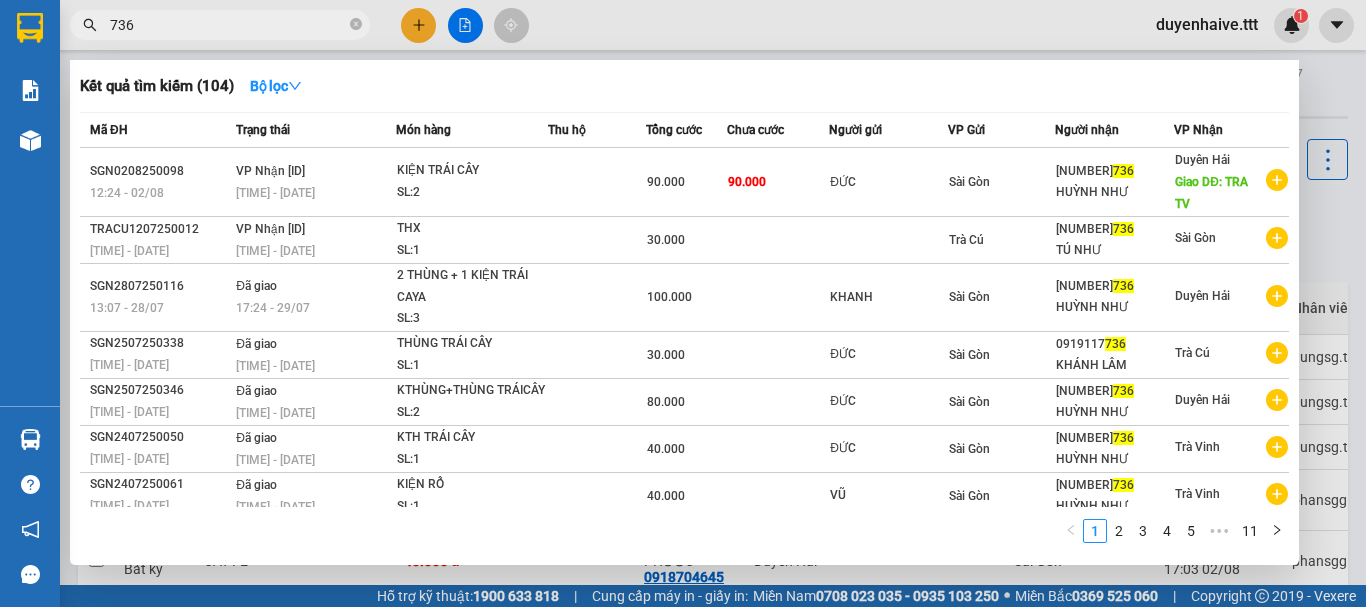 click on "736" at bounding box center (228, 25) 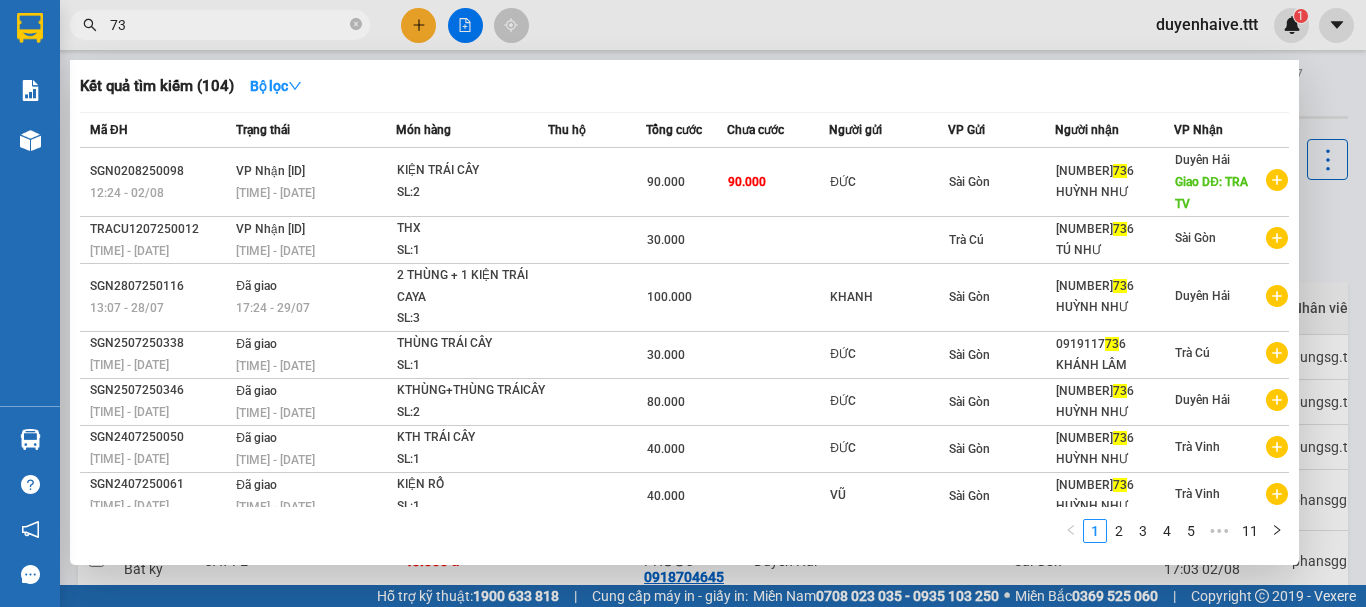 type on "7" 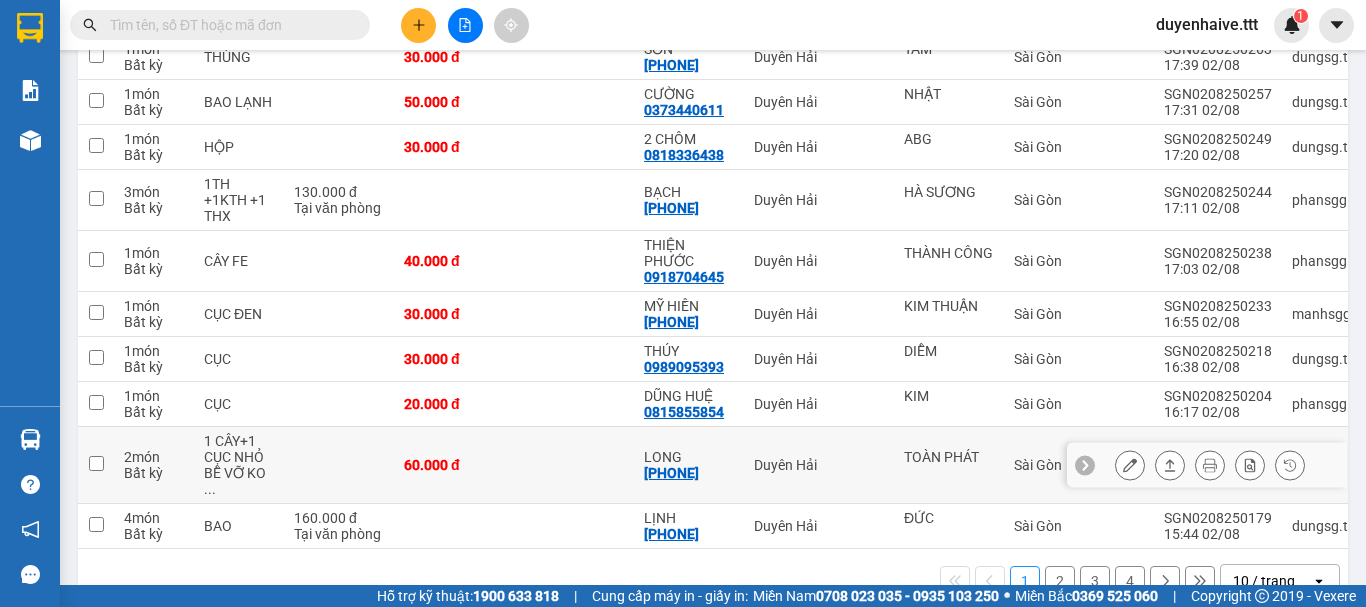 scroll, scrollTop: 100, scrollLeft: 0, axis: vertical 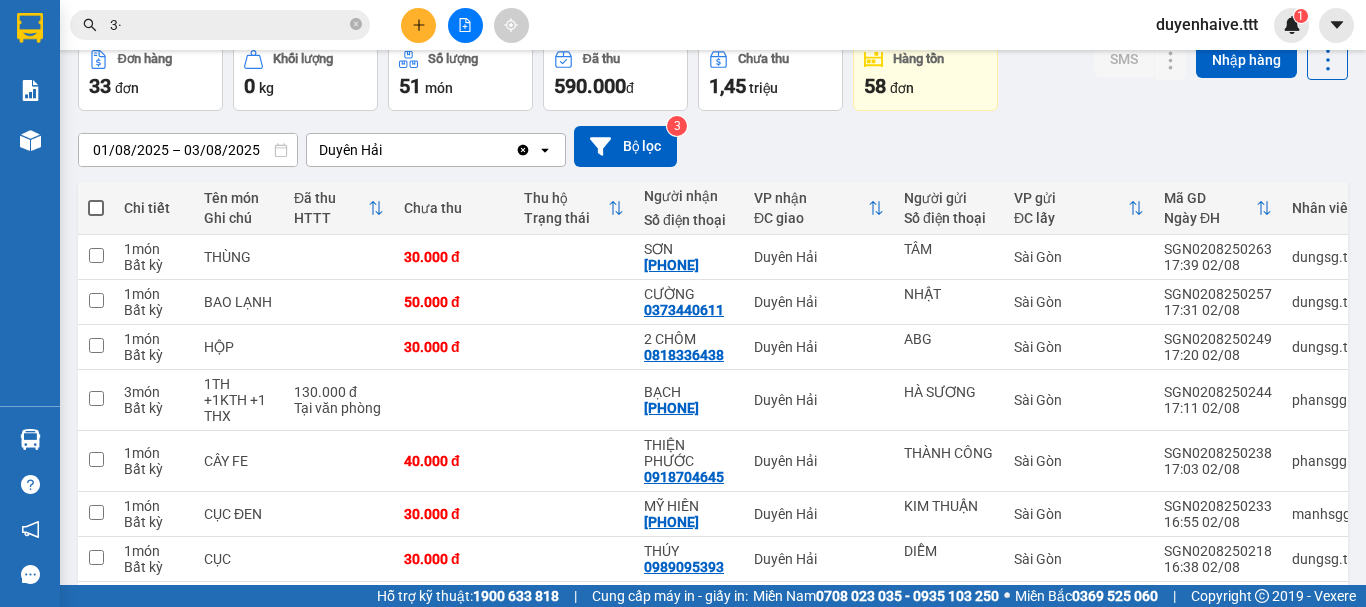 type on "3" 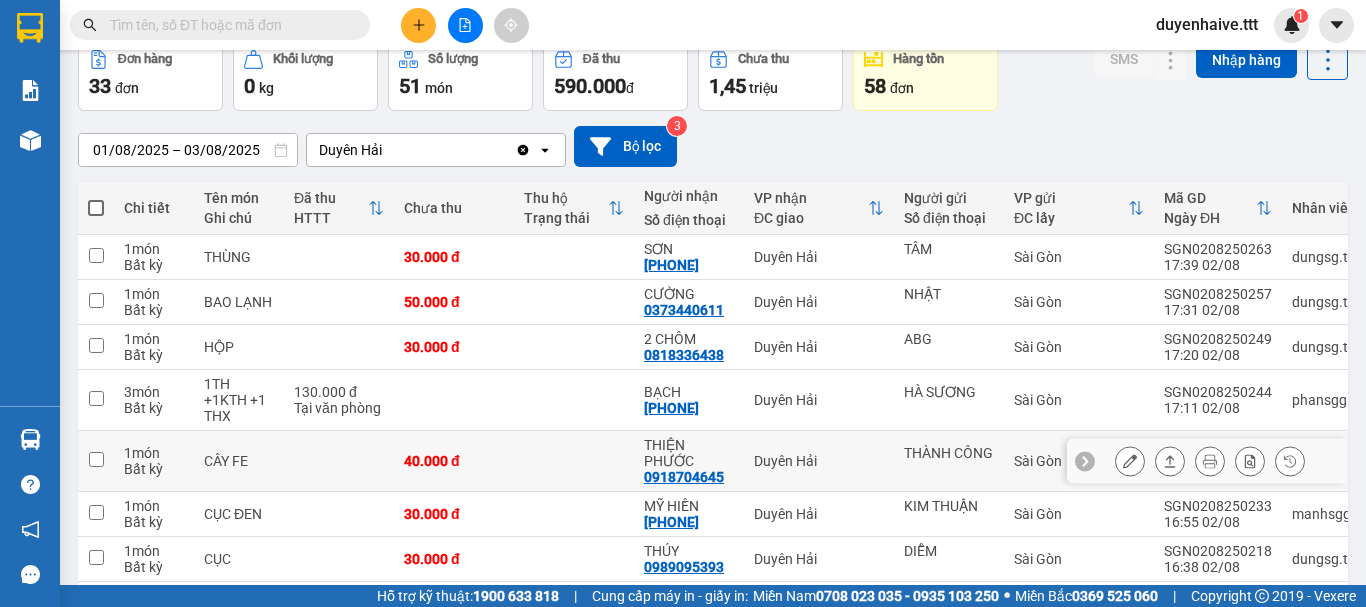 scroll, scrollTop: 322, scrollLeft: 0, axis: vertical 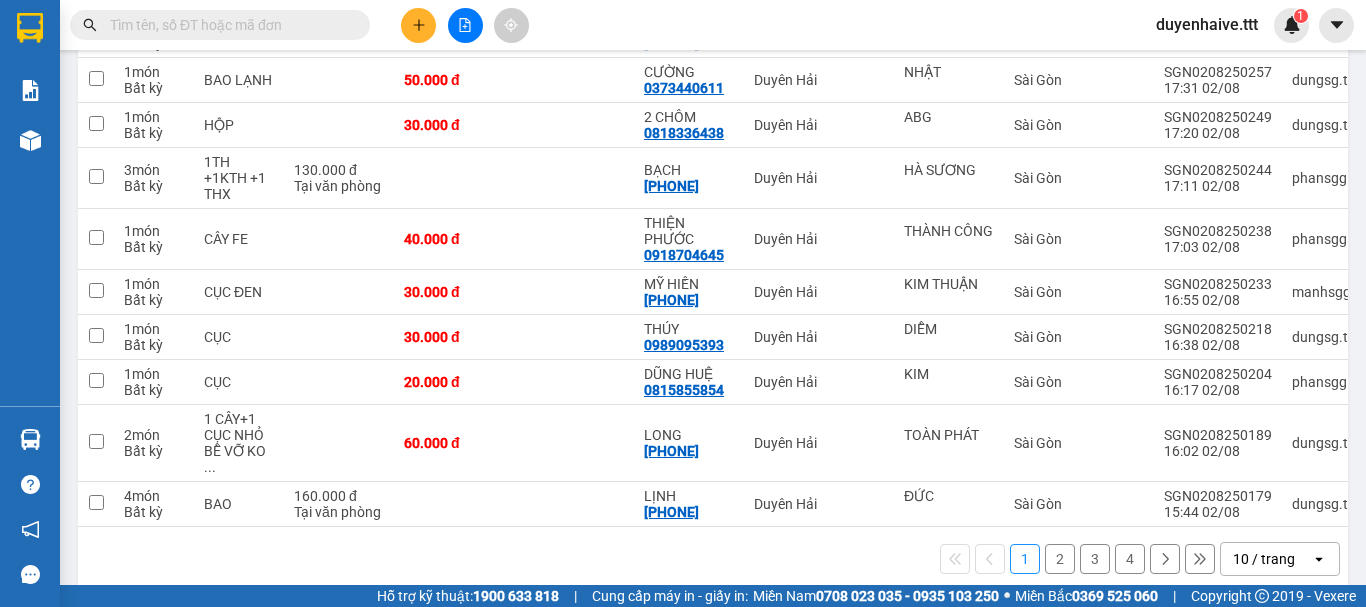 type 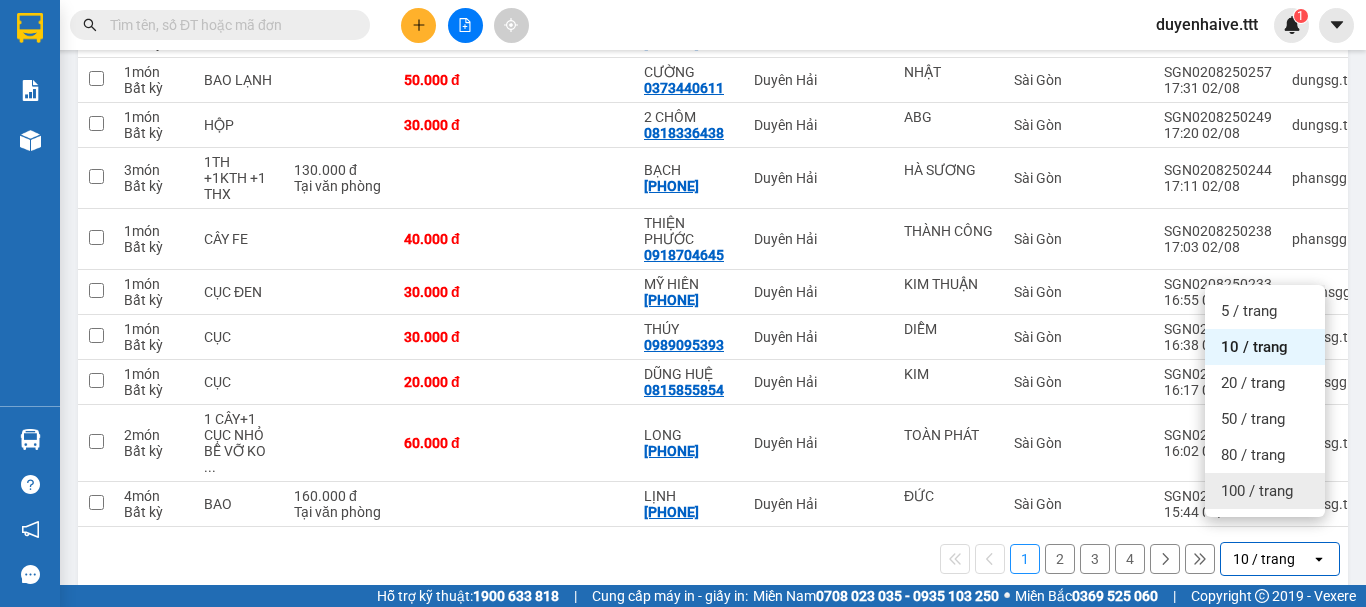 click on "100 / trang" at bounding box center [1265, 491] 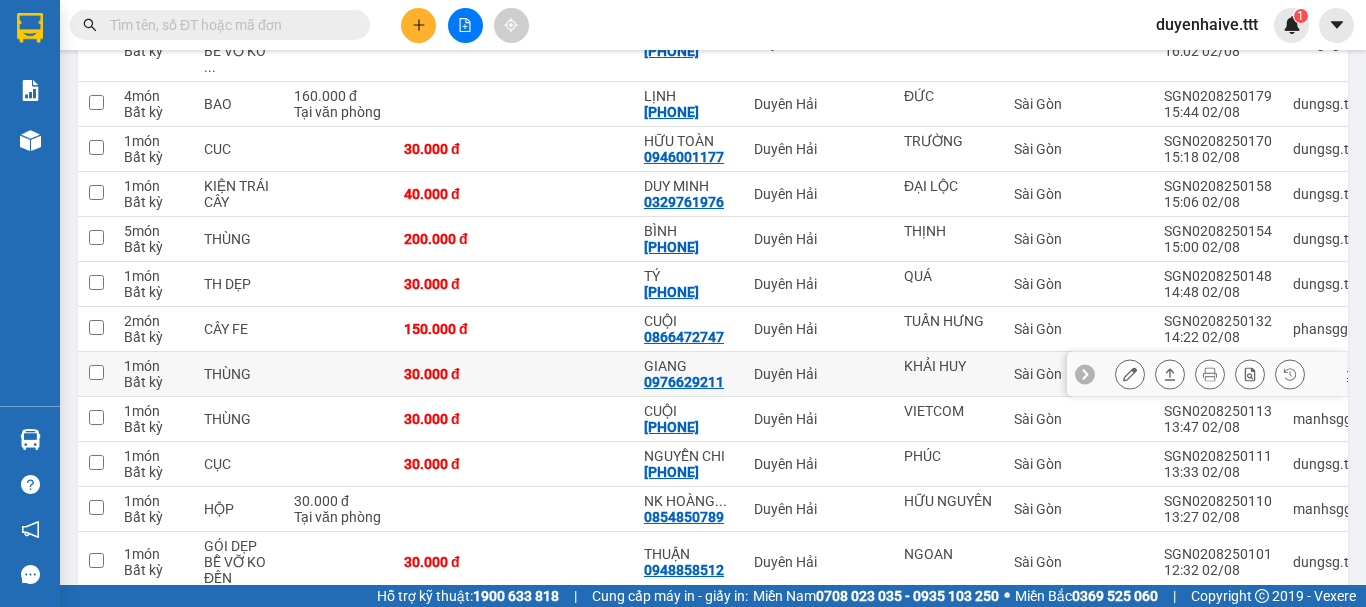 scroll, scrollTop: 1022, scrollLeft: 0, axis: vertical 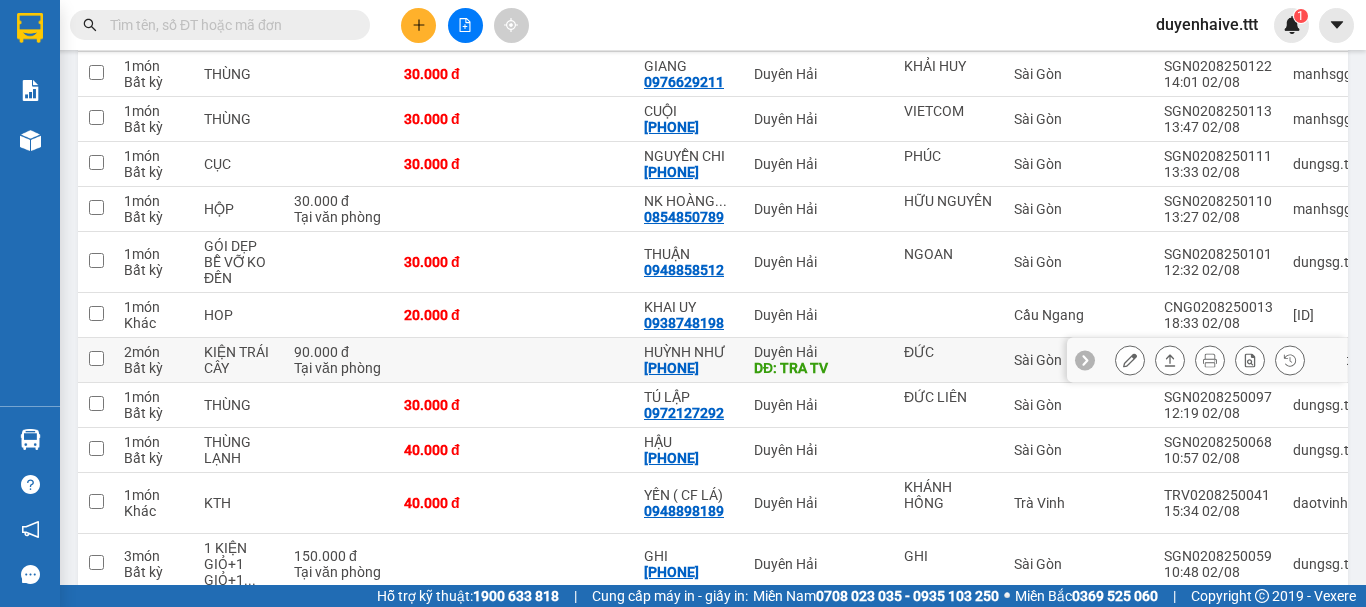 click on "Duyên Hải" at bounding box center [819, 352] 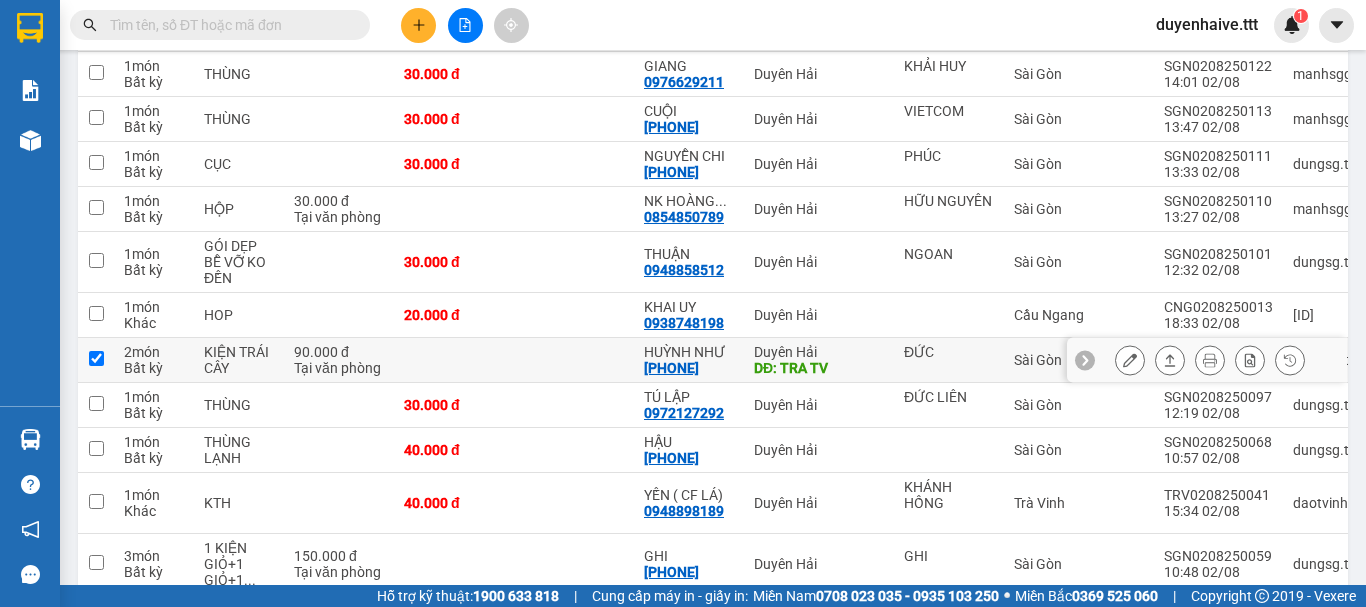 checkbox on "true" 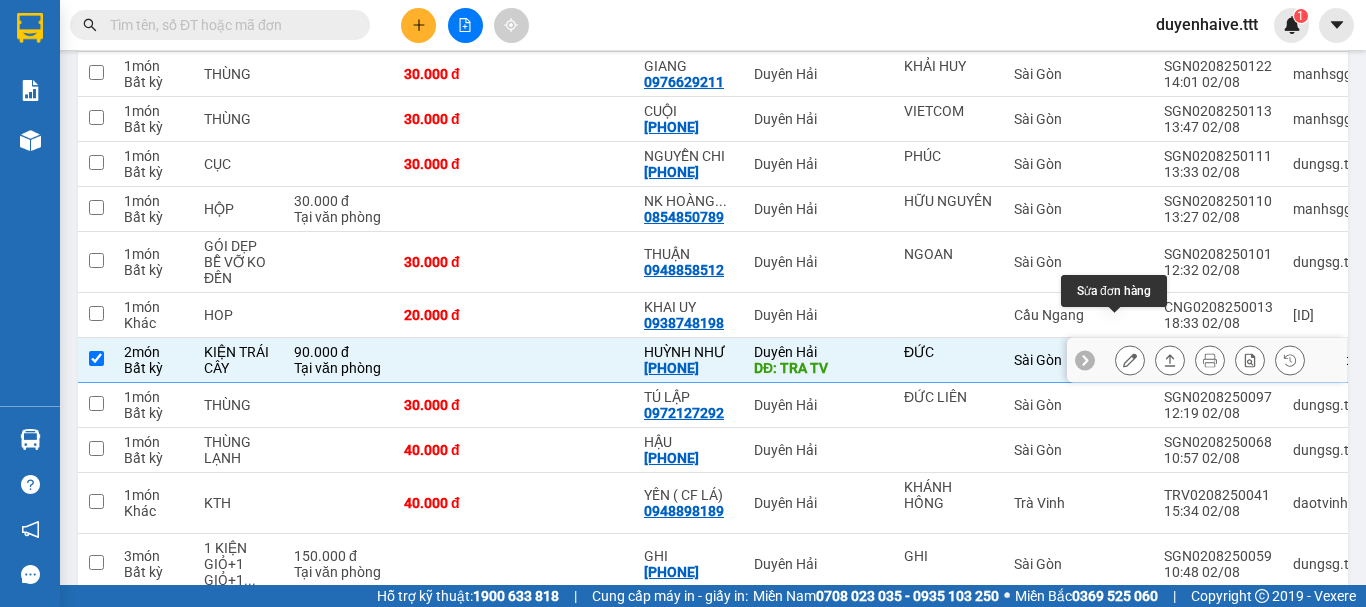 click 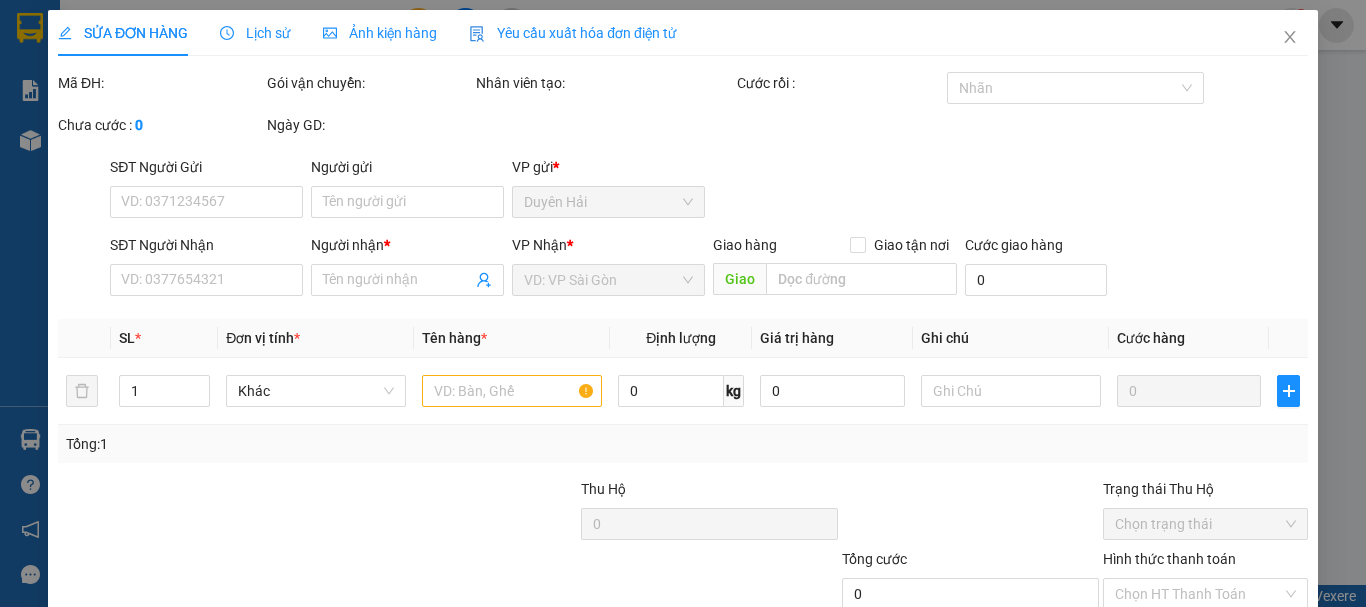 scroll, scrollTop: 0, scrollLeft: 0, axis: both 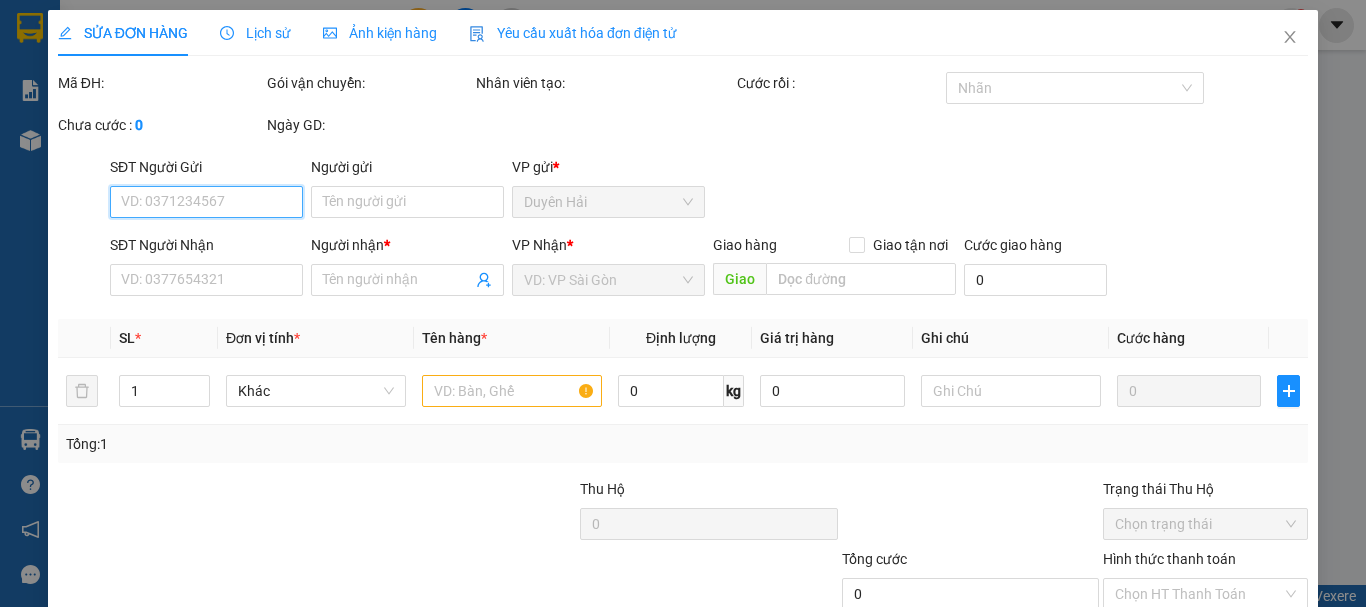 type on "ĐỨC" 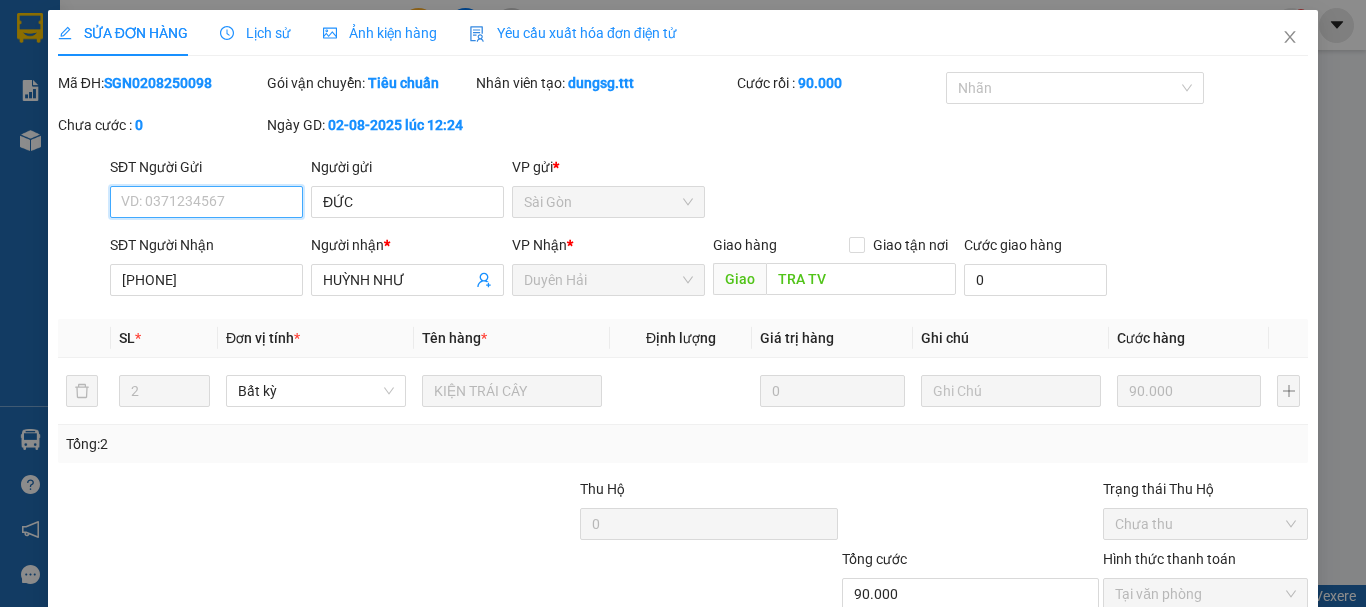 scroll, scrollTop: 137, scrollLeft: 0, axis: vertical 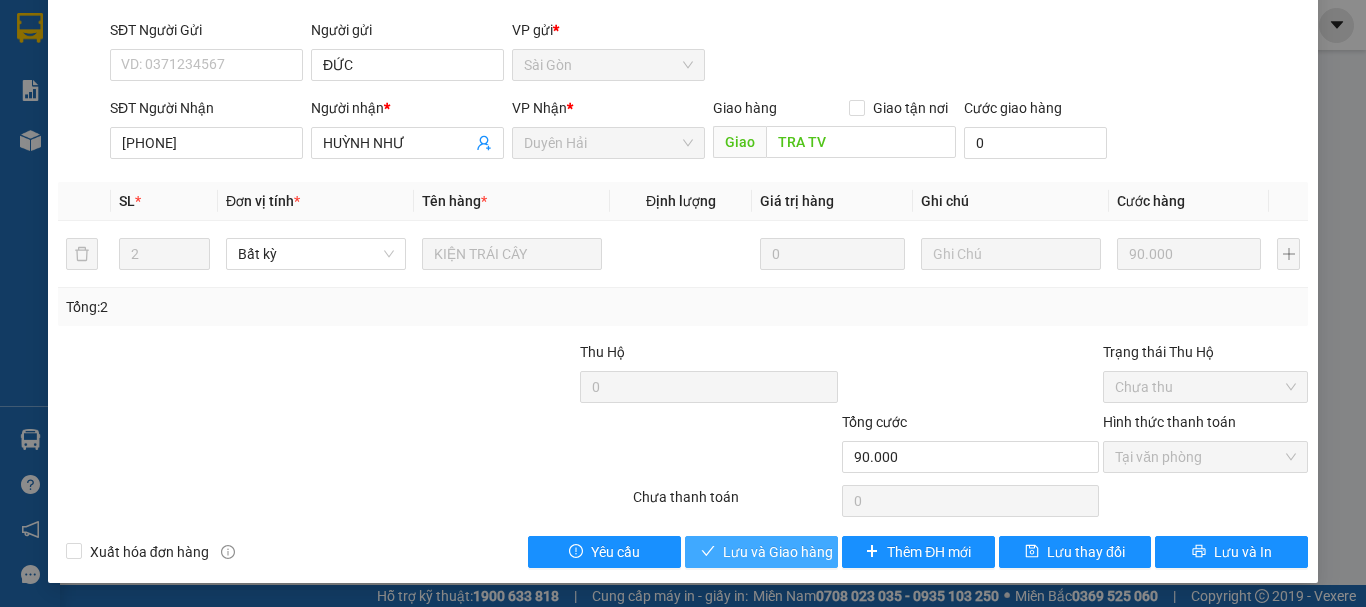 click on "Lưu và Giao hàng" at bounding box center [761, 552] 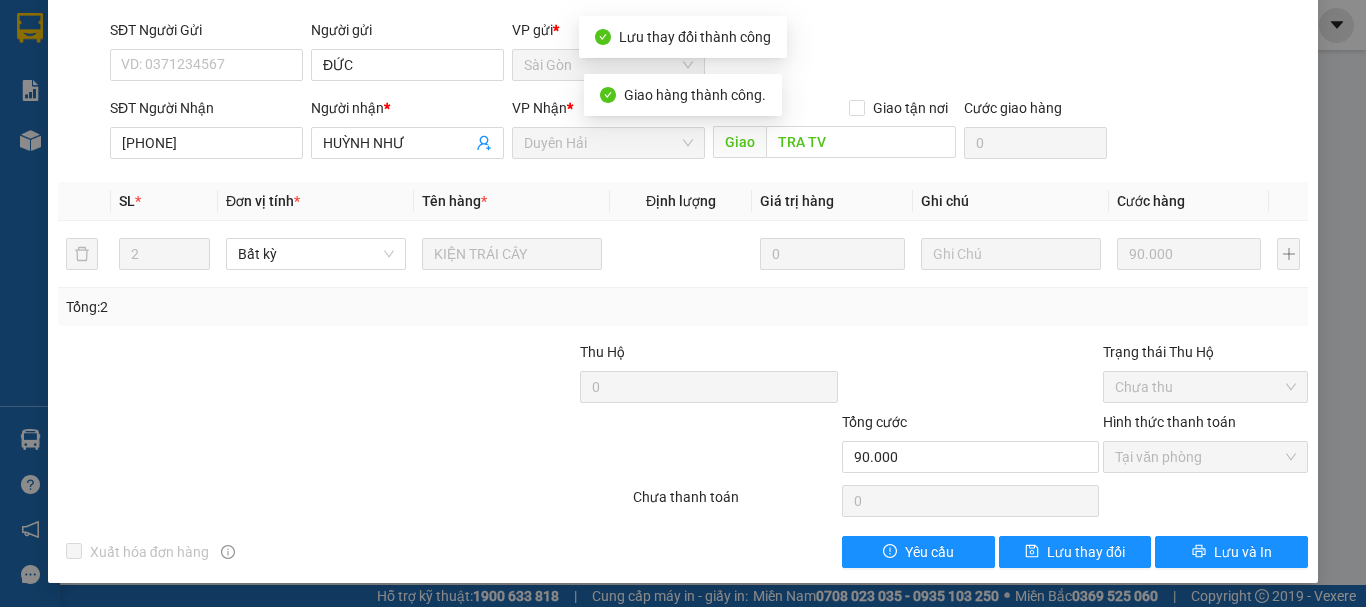 scroll, scrollTop: 0, scrollLeft: 0, axis: both 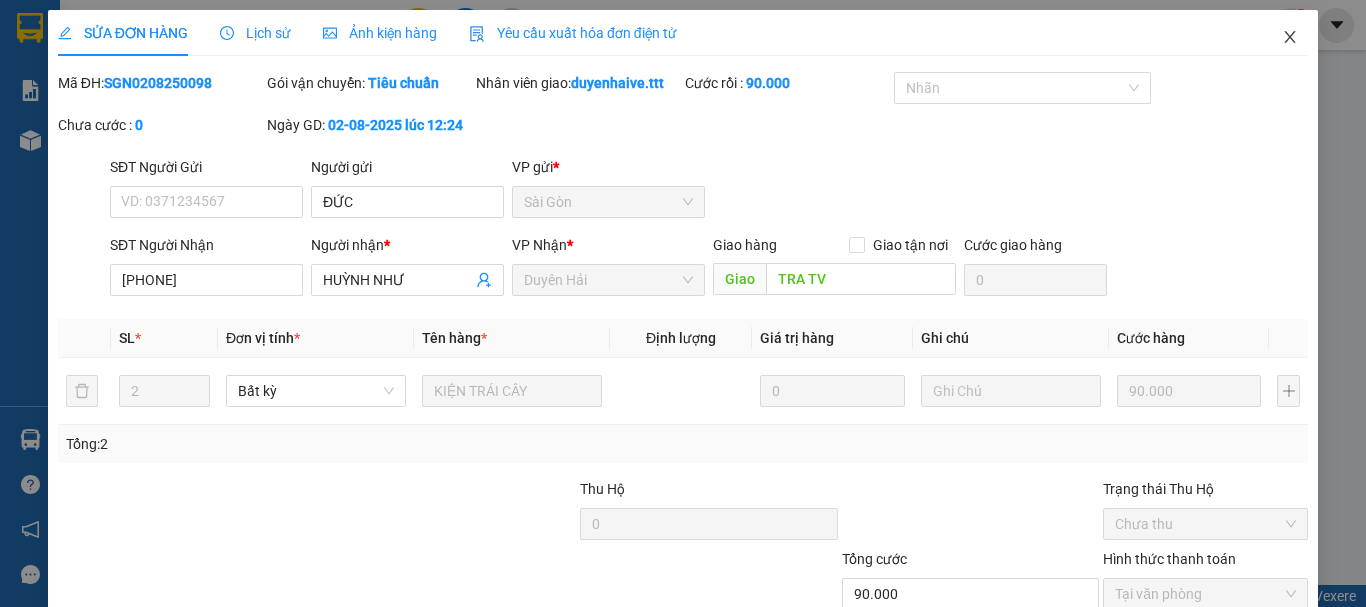 click 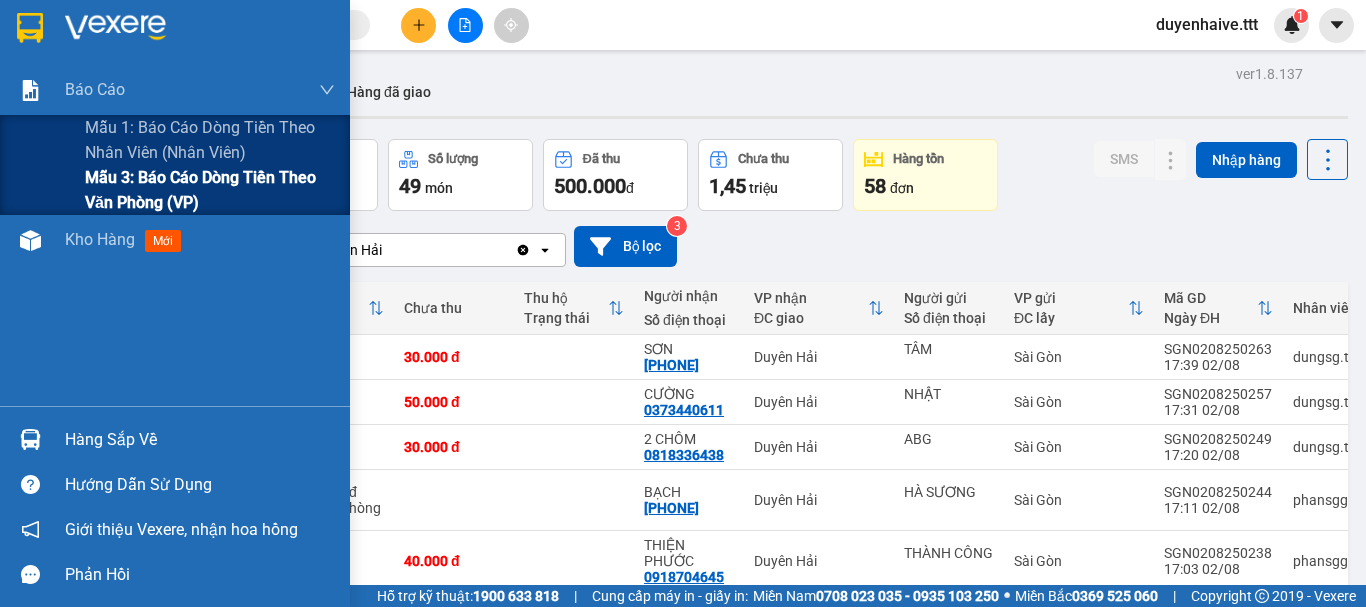 click on "Mẫu 3: Báo cáo dòng tiền theo văn phòng (VP)" at bounding box center (210, 190) 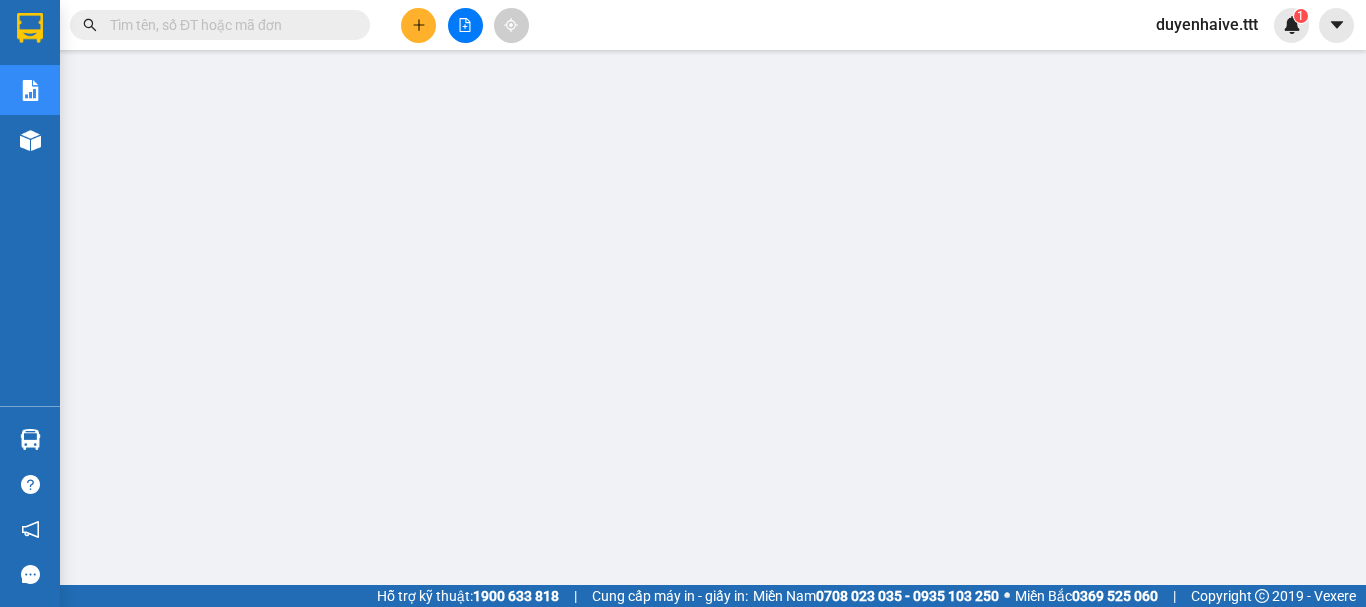 scroll, scrollTop: 0, scrollLeft: 0, axis: both 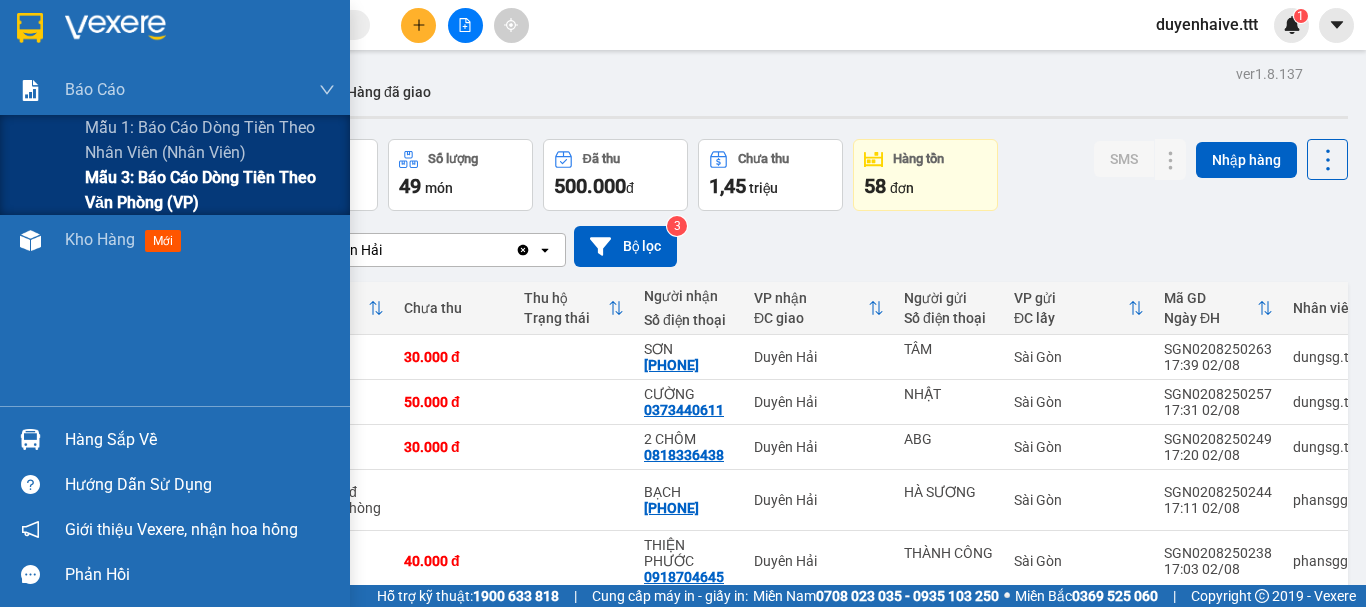 click on "Mẫu 3: Báo cáo dòng tiền theo văn phòng (VP)" at bounding box center [210, 190] 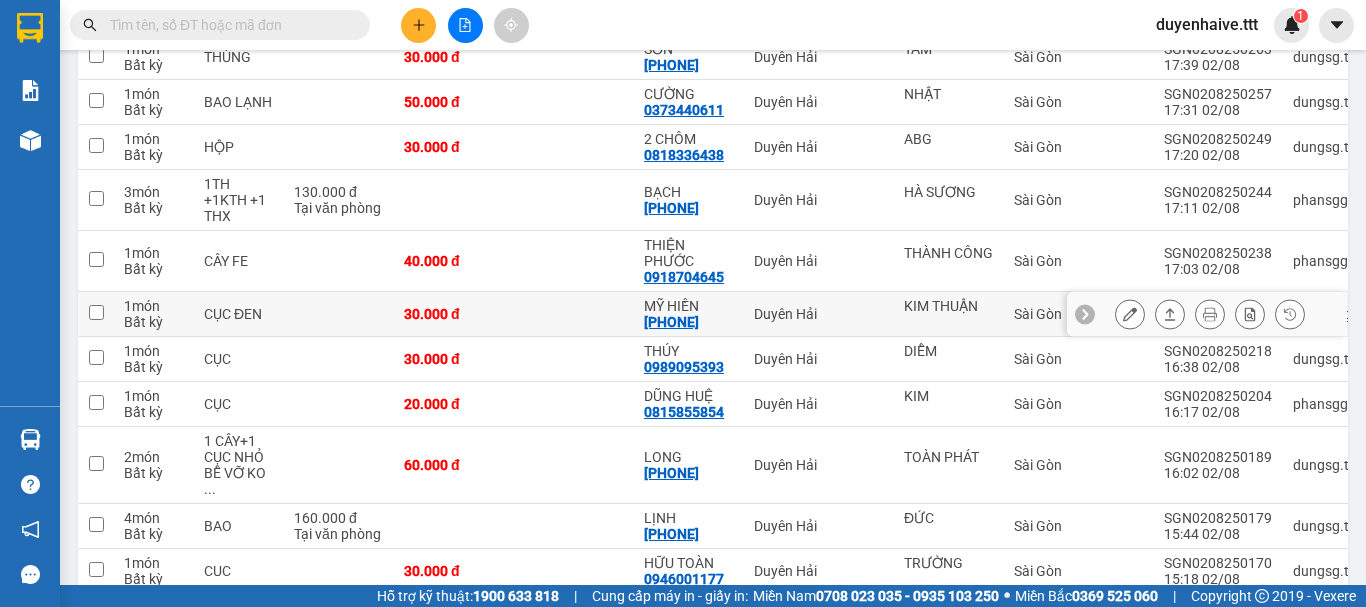 scroll, scrollTop: 100, scrollLeft: 0, axis: vertical 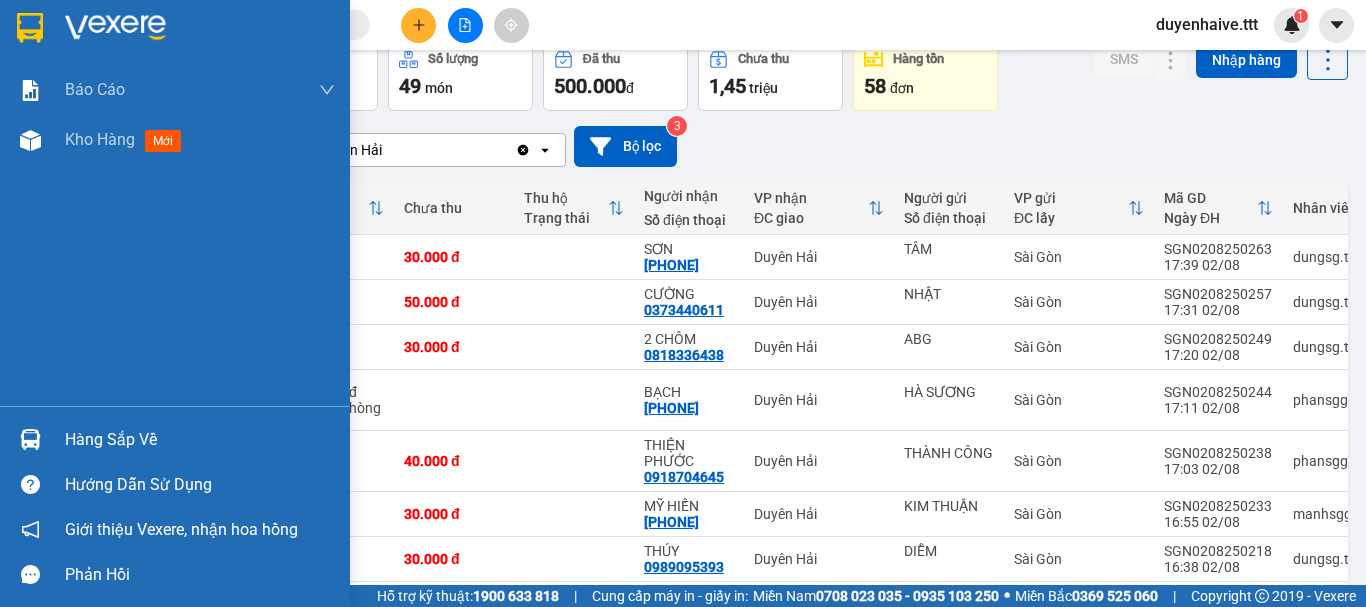 click on "Hàng sắp về" at bounding box center (200, 440) 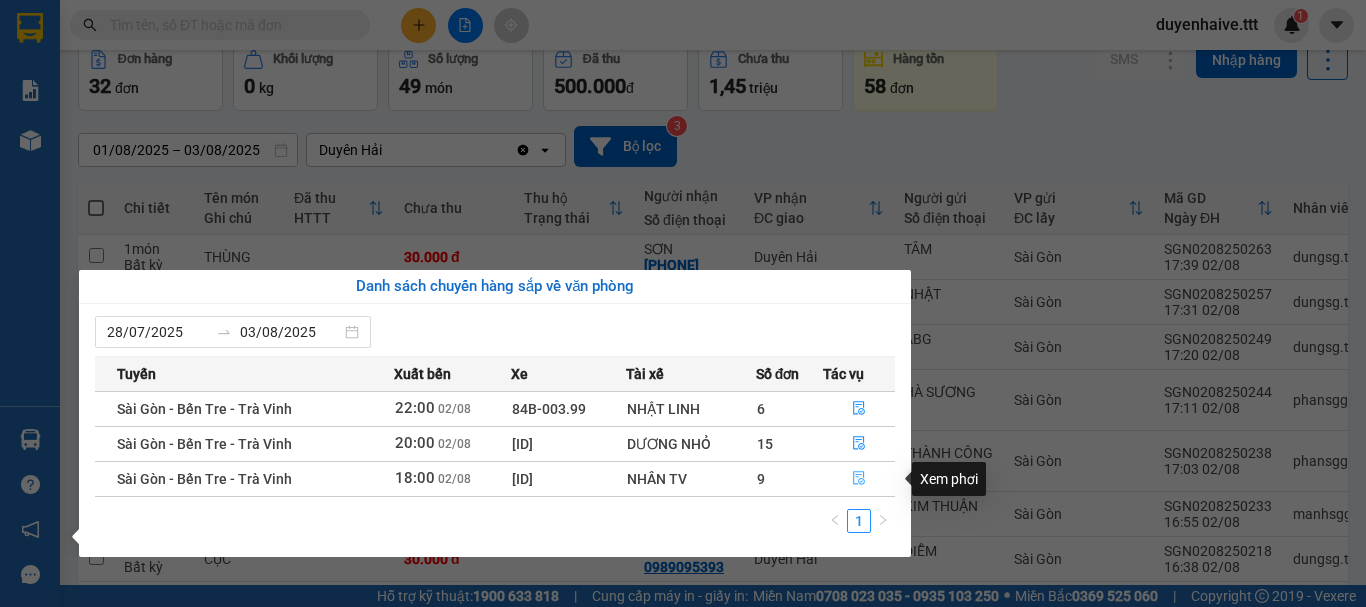 click 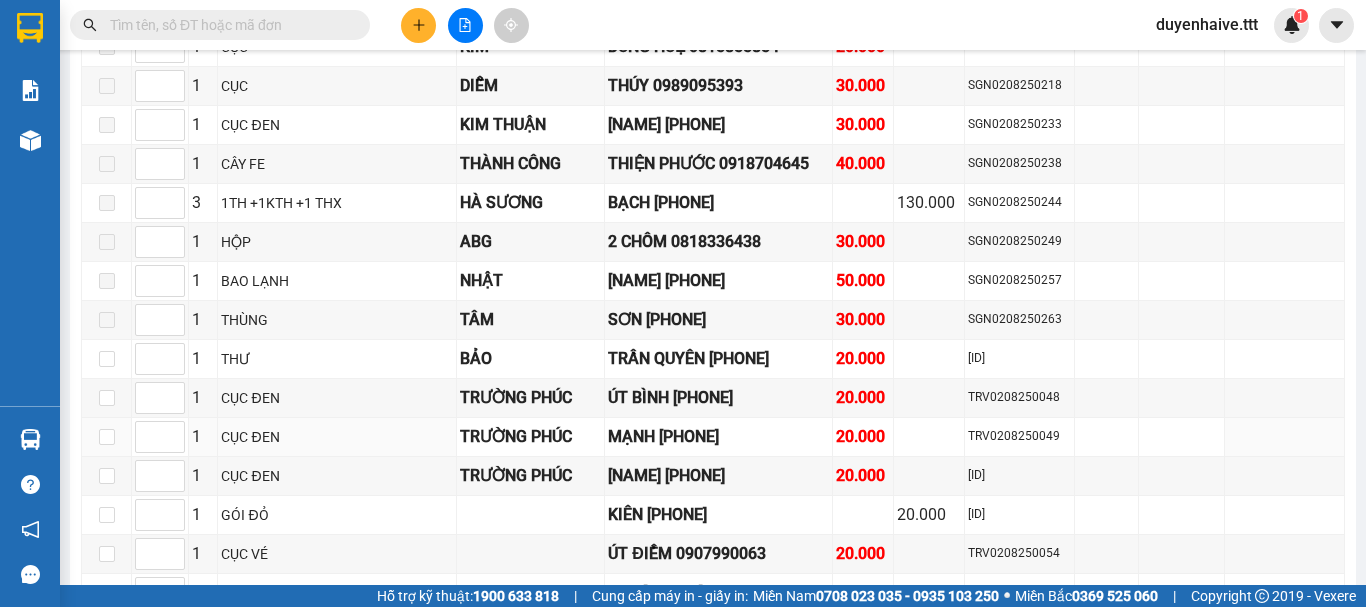 scroll, scrollTop: 3426, scrollLeft: 0, axis: vertical 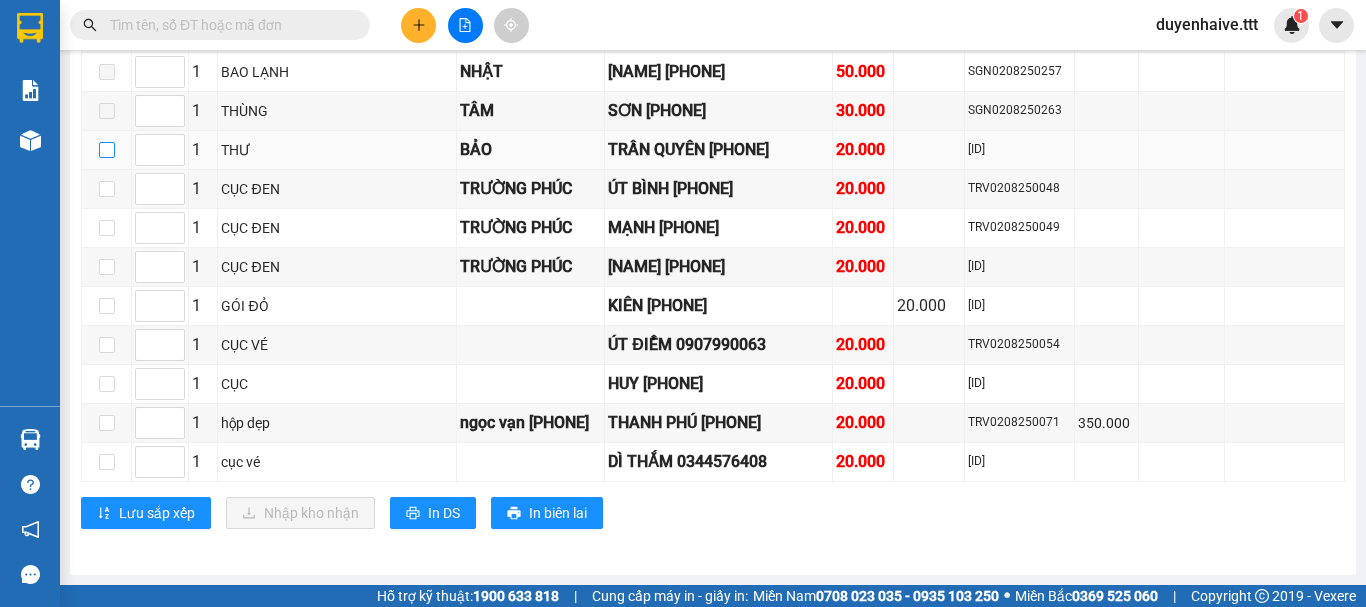 click at bounding box center (107, 150) 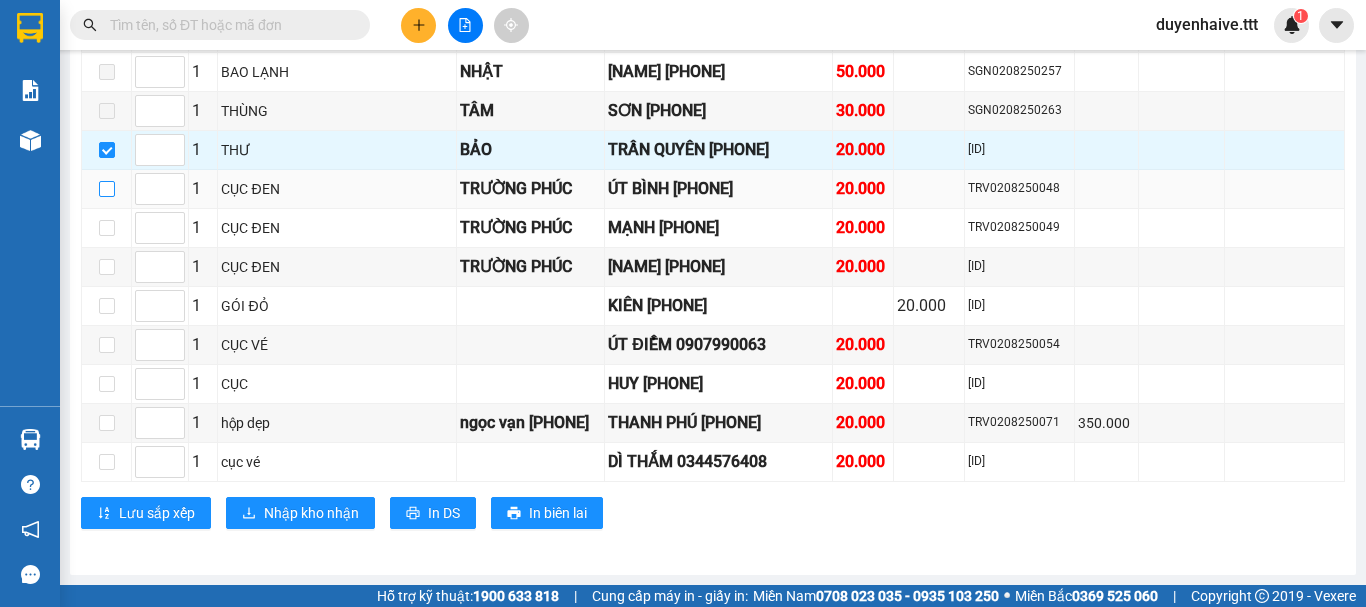 click at bounding box center (107, 189) 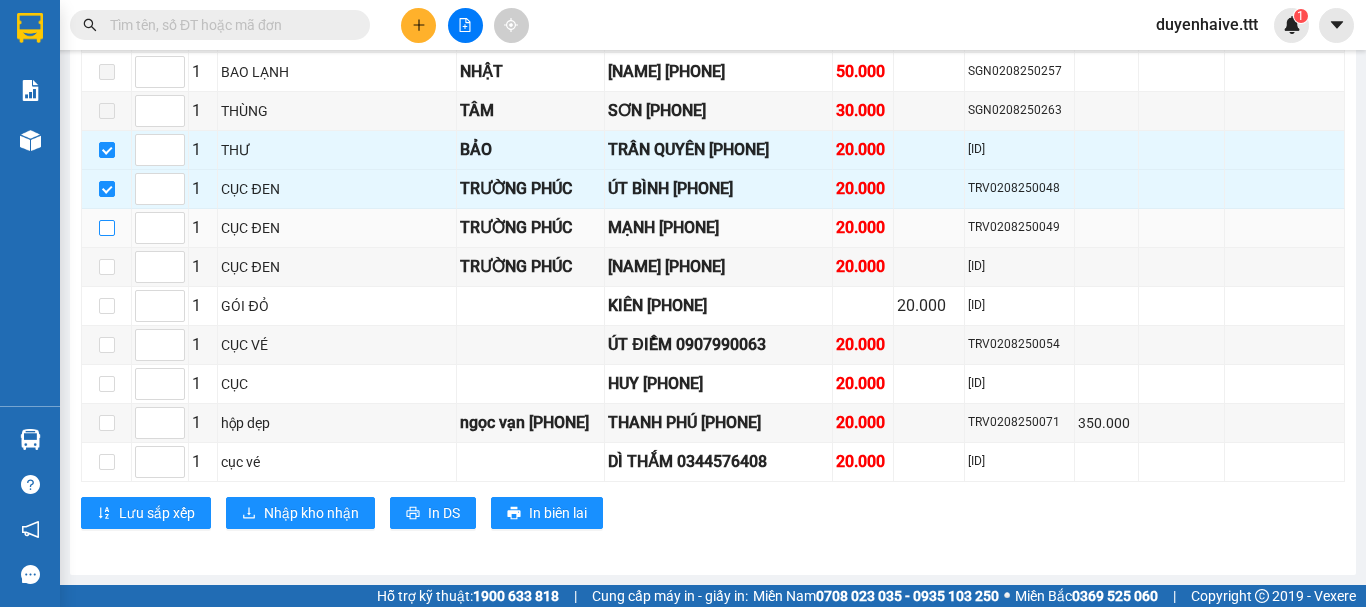 click at bounding box center (107, 228) 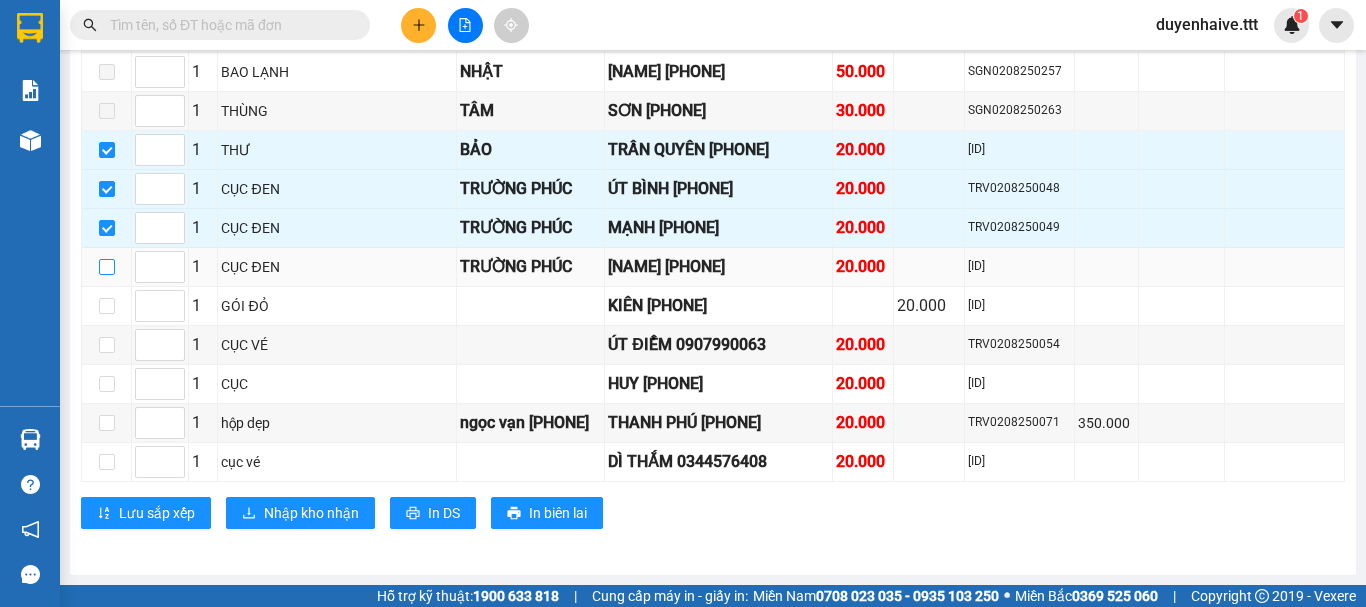 click at bounding box center [107, 267] 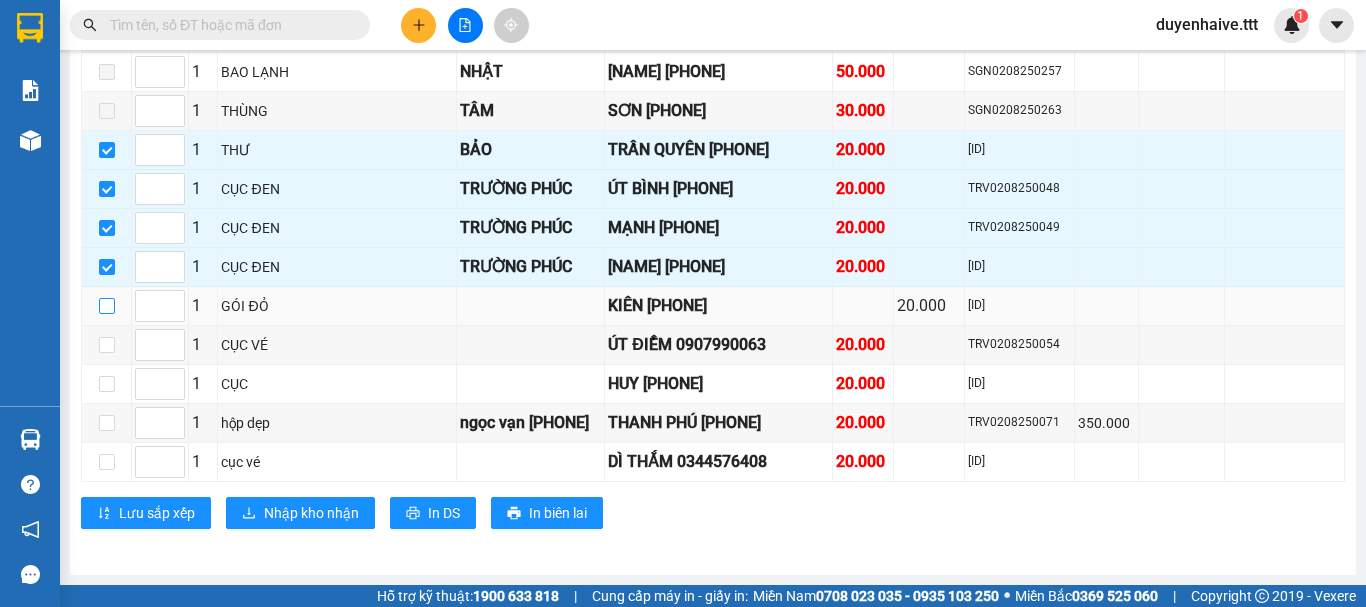 click at bounding box center [107, 306] 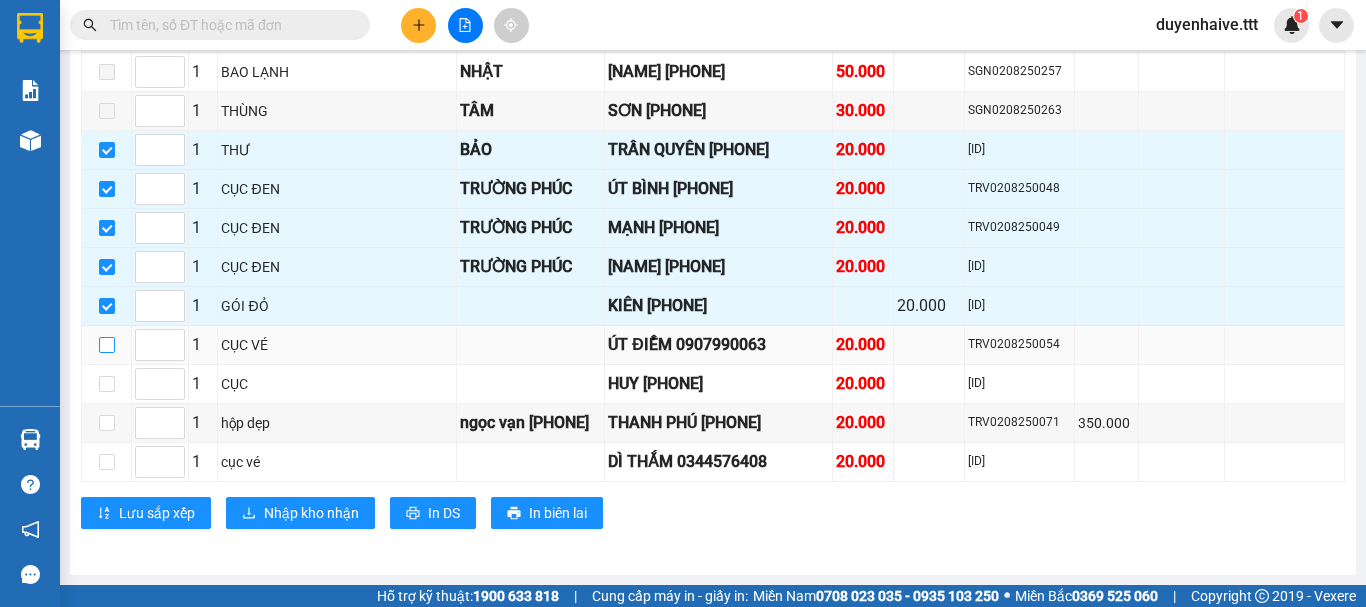 click at bounding box center [107, 345] 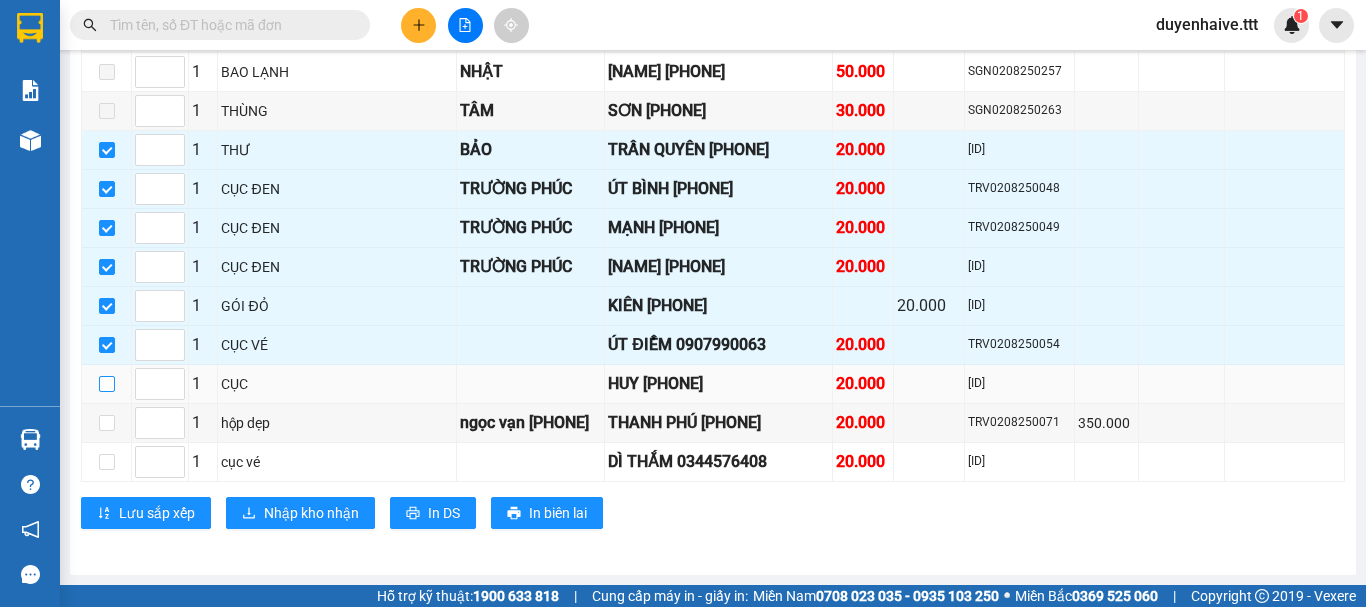 click at bounding box center [107, 384] 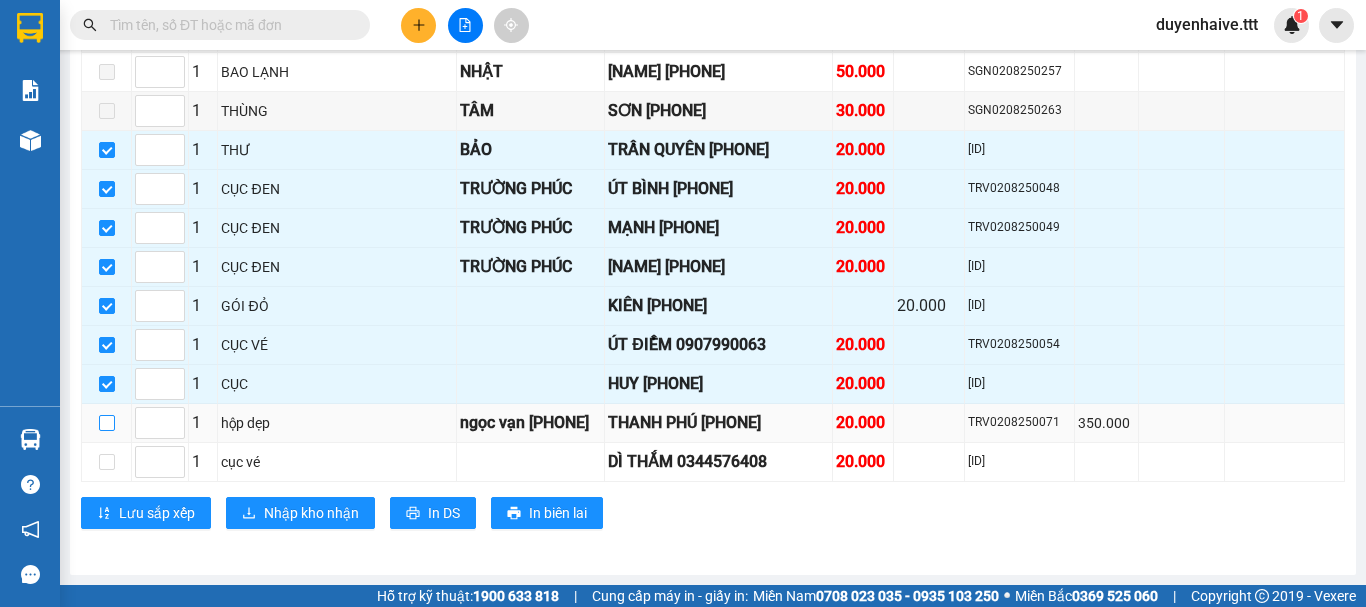 click at bounding box center [107, 423] 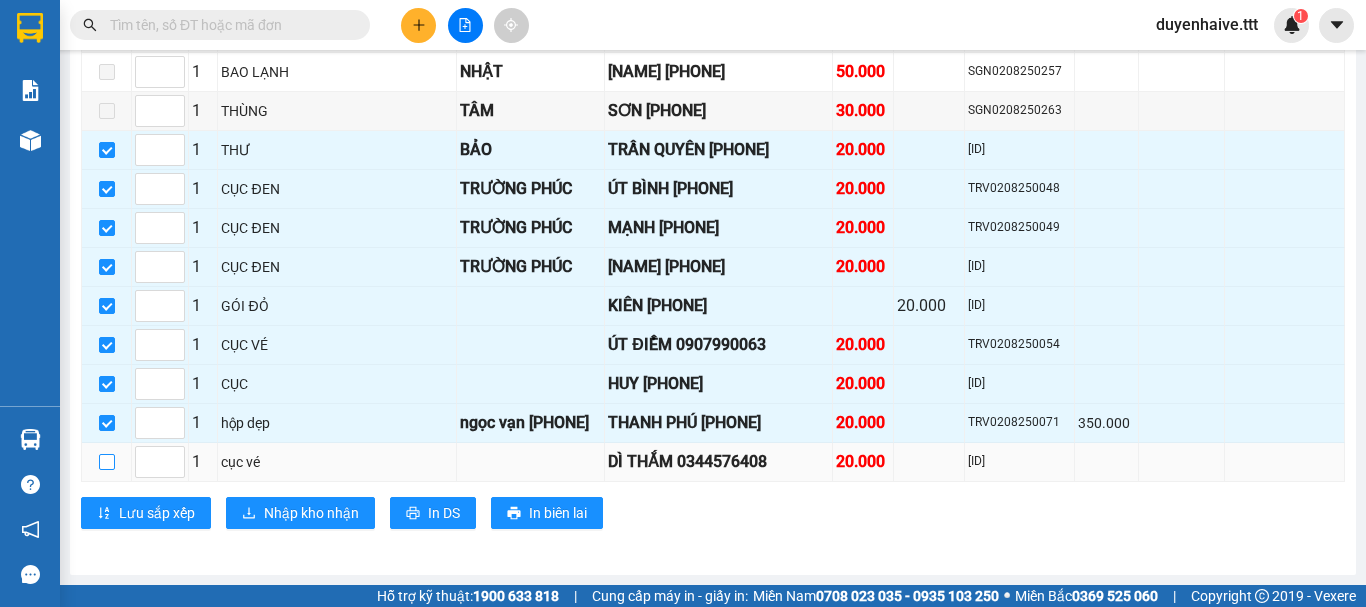 click at bounding box center [107, 462] 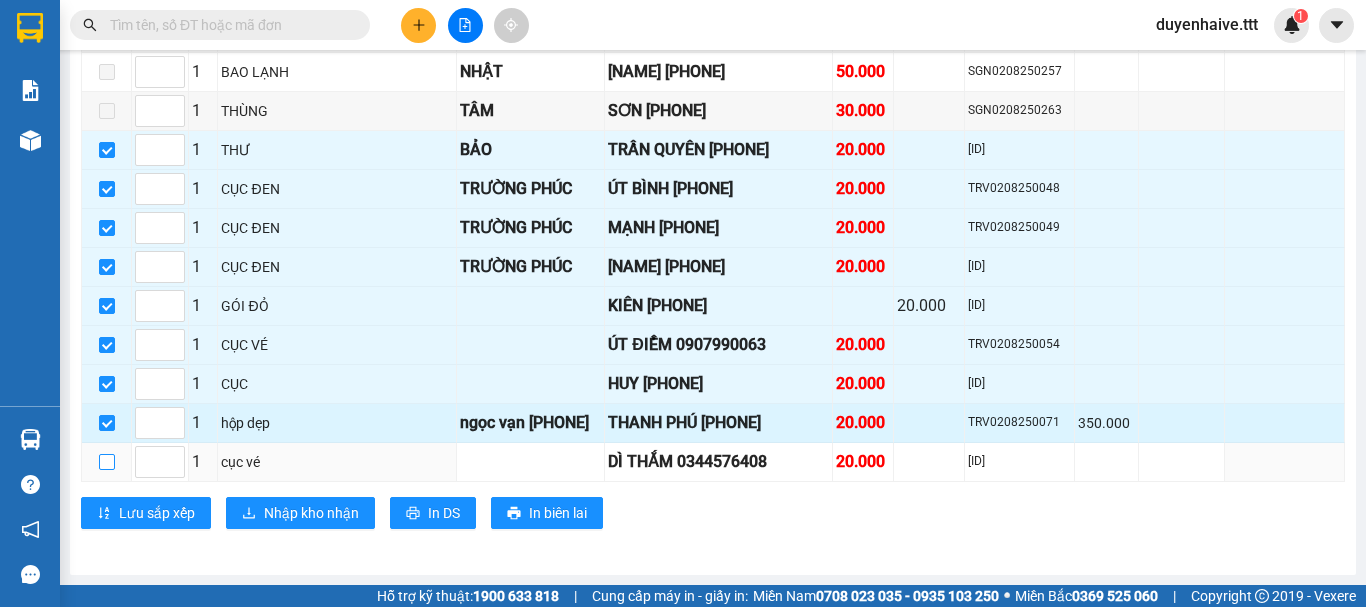 checkbox on "true" 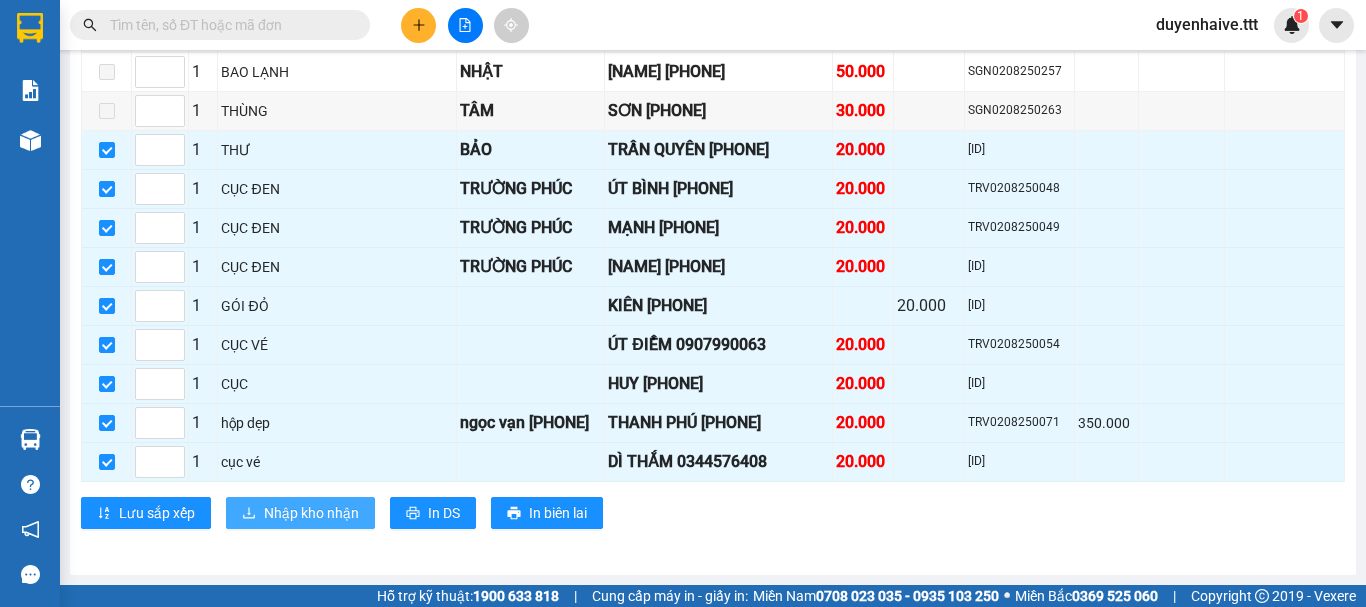 click on "Nhập kho nhận" at bounding box center [300, 513] 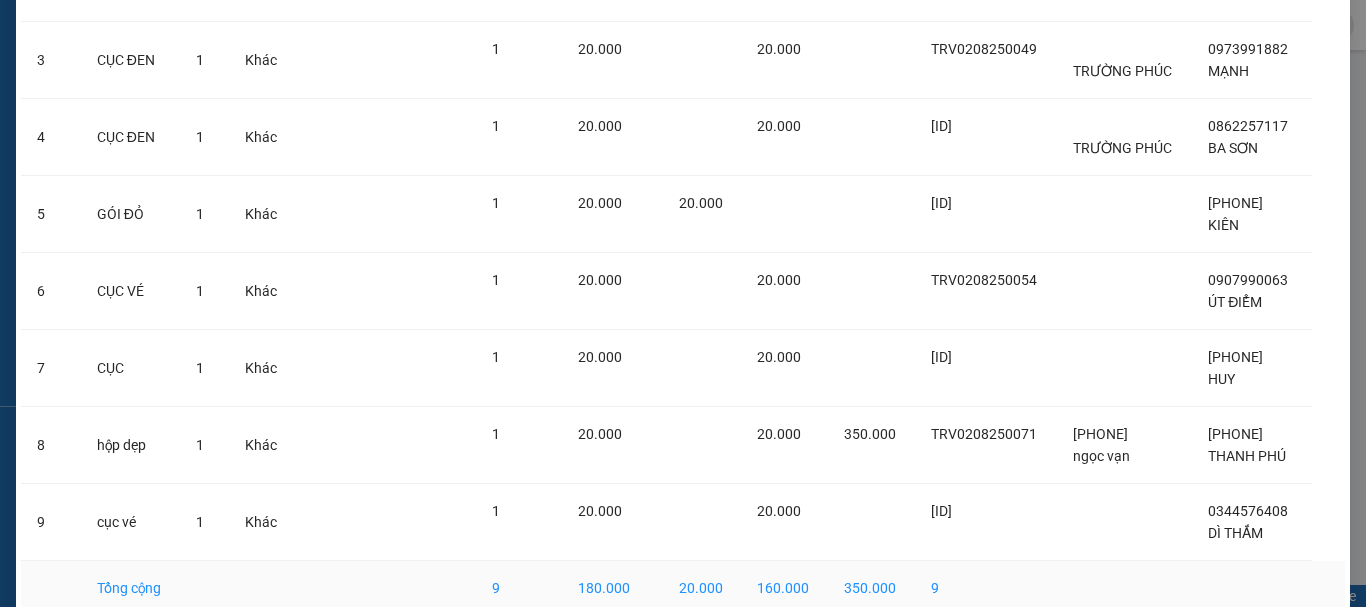 scroll, scrollTop: 400, scrollLeft: 0, axis: vertical 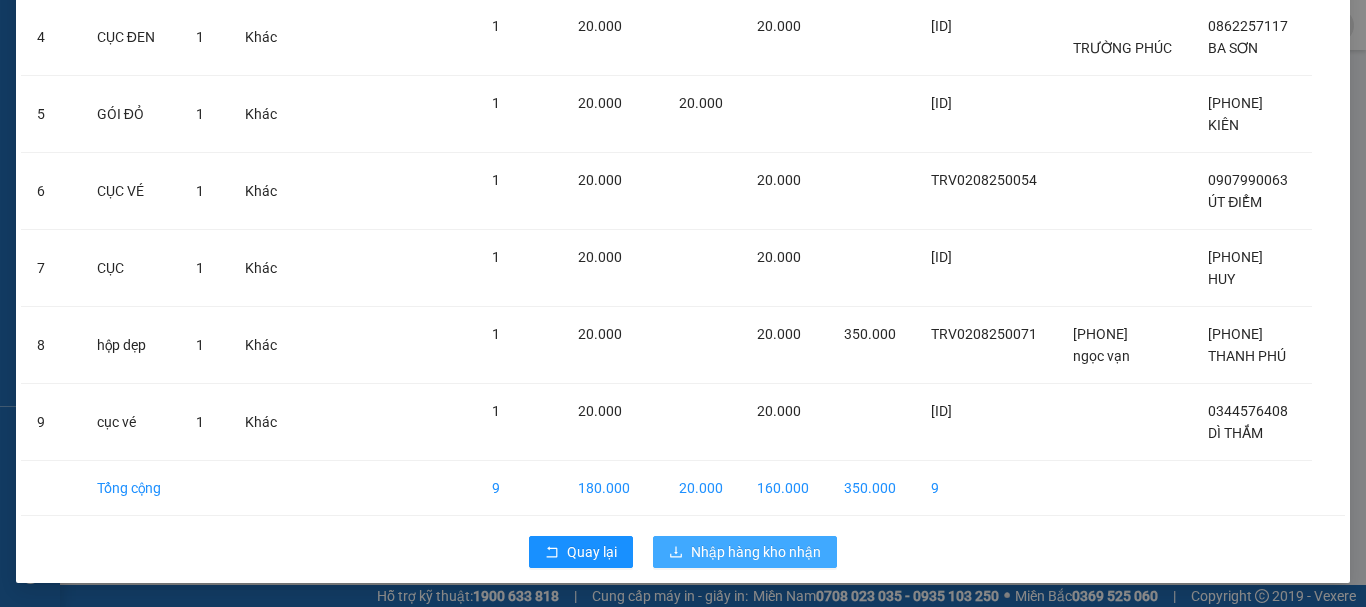 click on "Nhập hàng kho nhận" at bounding box center [756, 552] 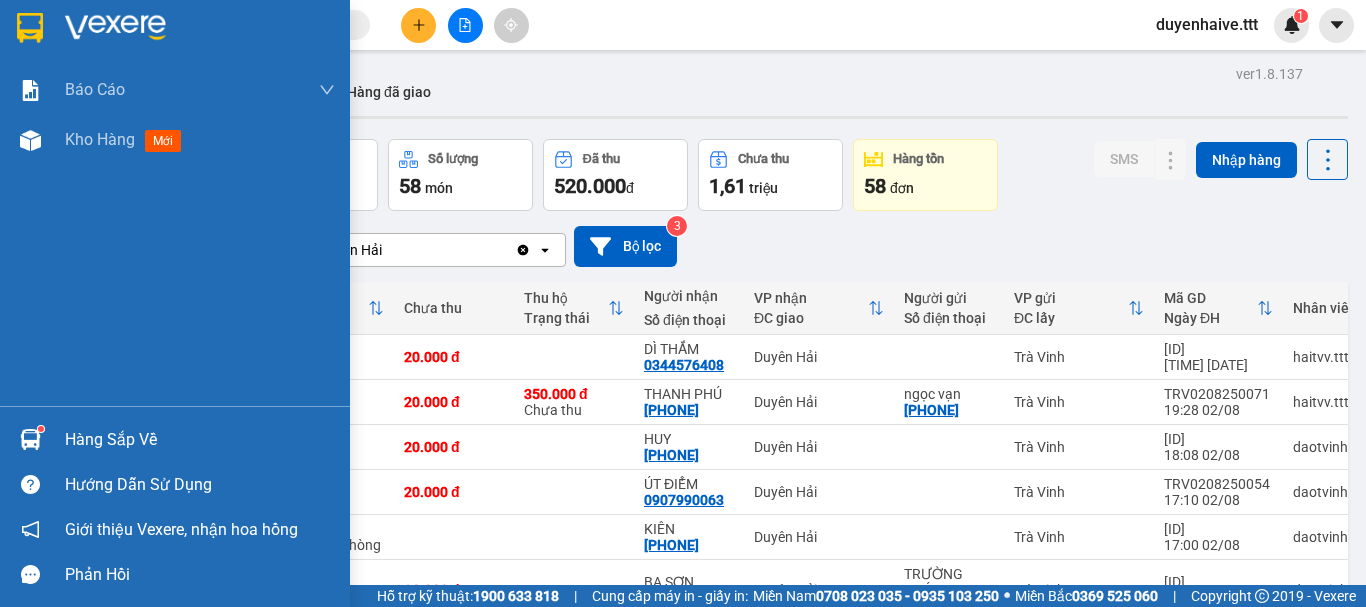 click on "Hàng sắp về" at bounding box center [175, 439] 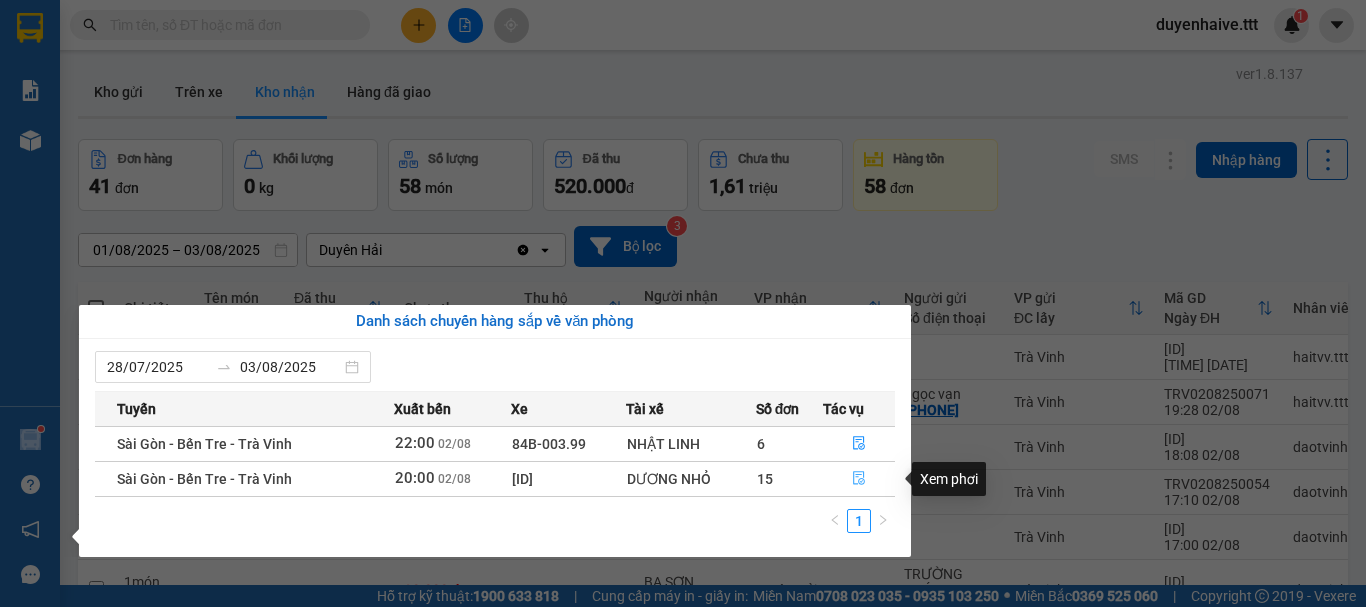 click at bounding box center (859, 479) 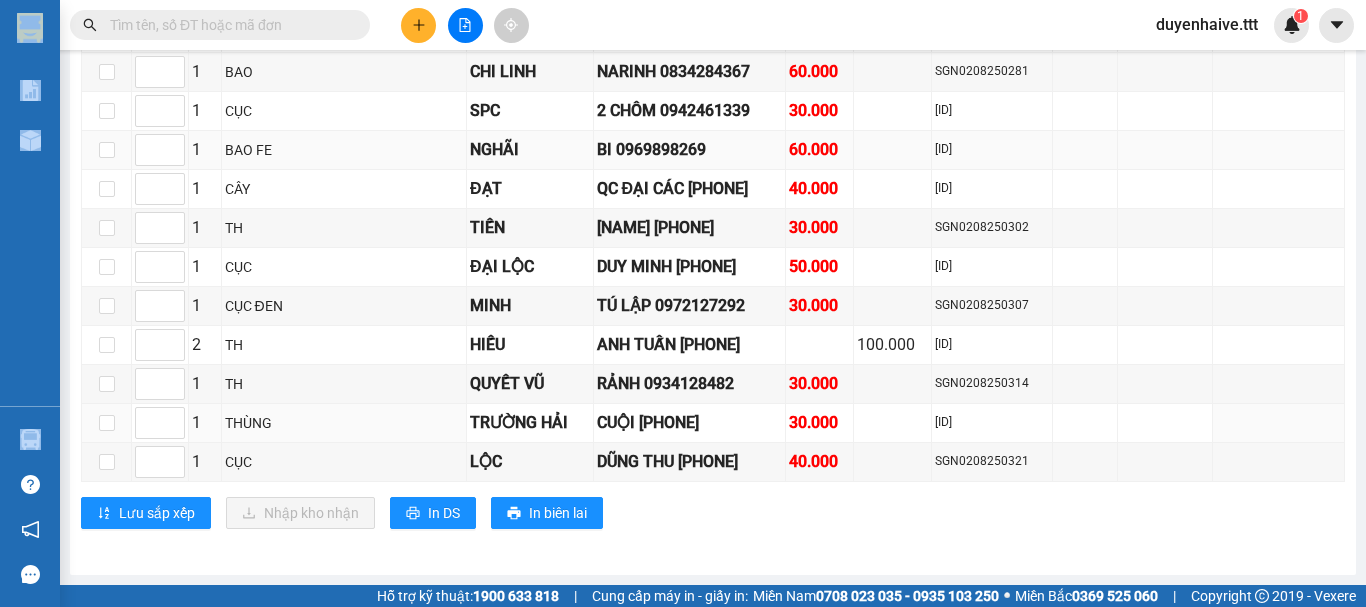 scroll, scrollTop: 2800, scrollLeft: 0, axis: vertical 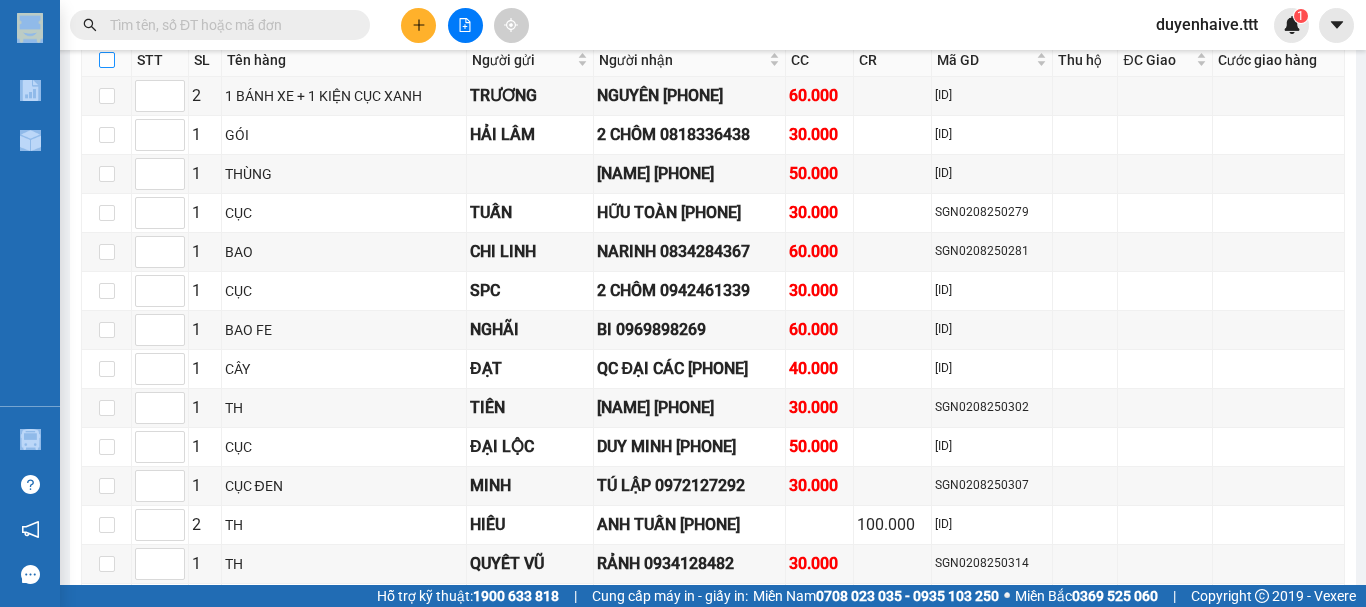 click at bounding box center [107, 60] 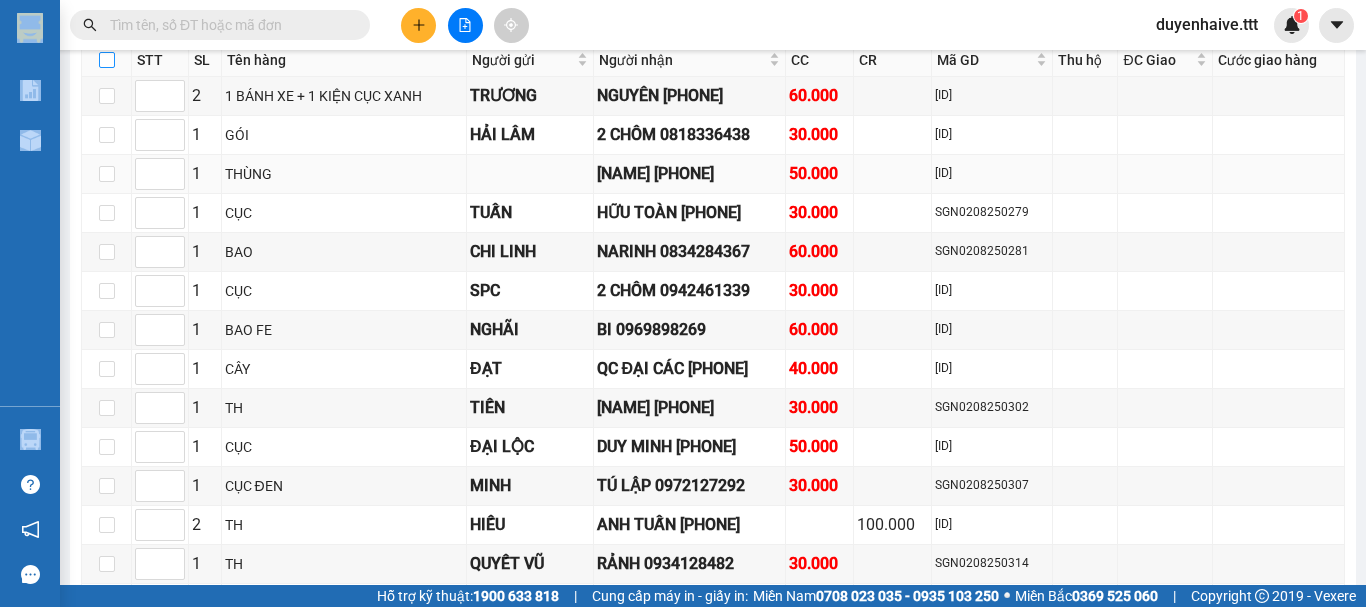 checkbox on "true" 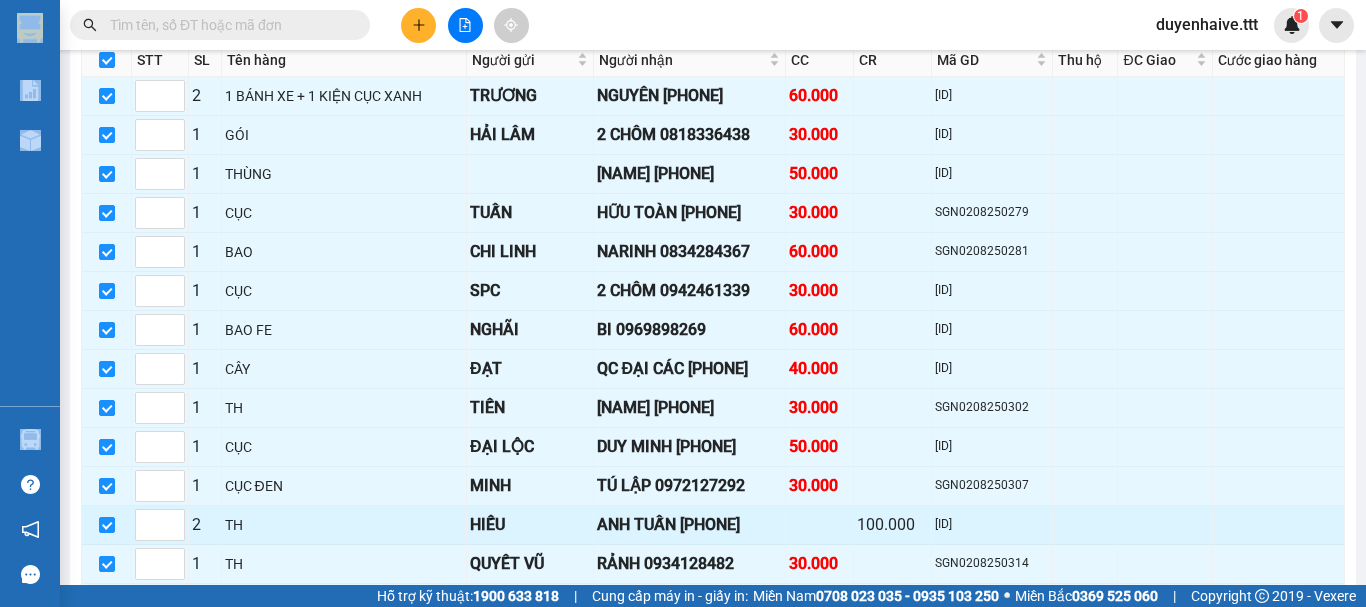 scroll, scrollTop: 3031, scrollLeft: 0, axis: vertical 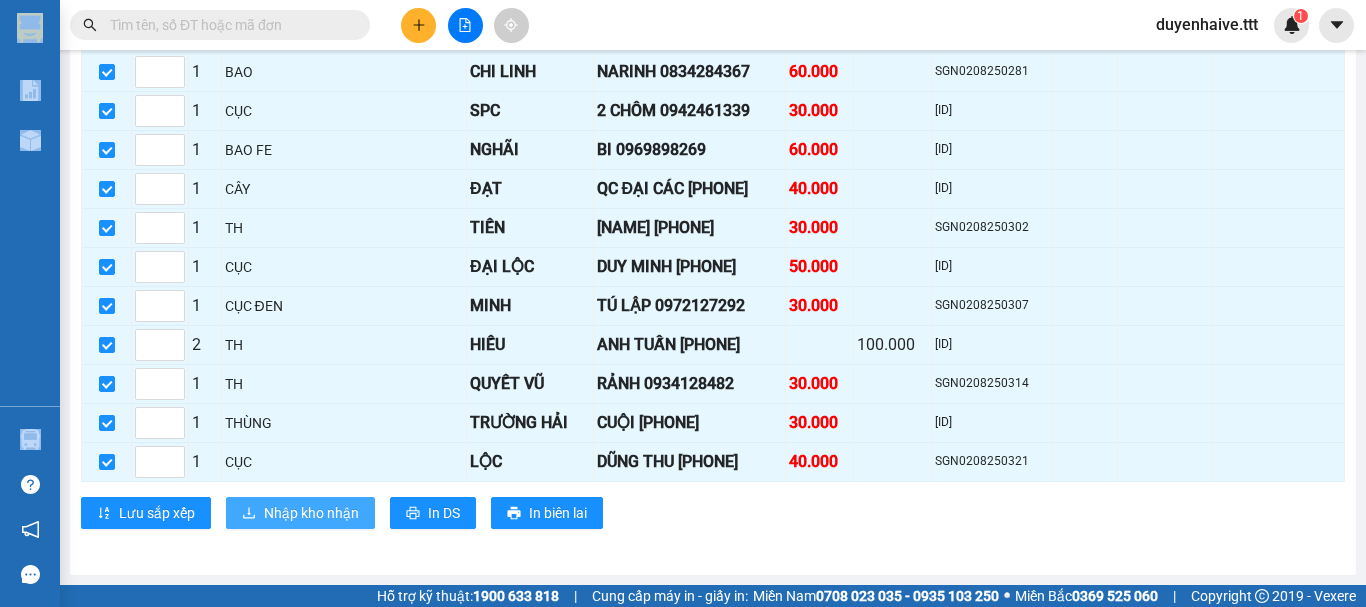 click on "Nhập kho nhận" at bounding box center (311, 513) 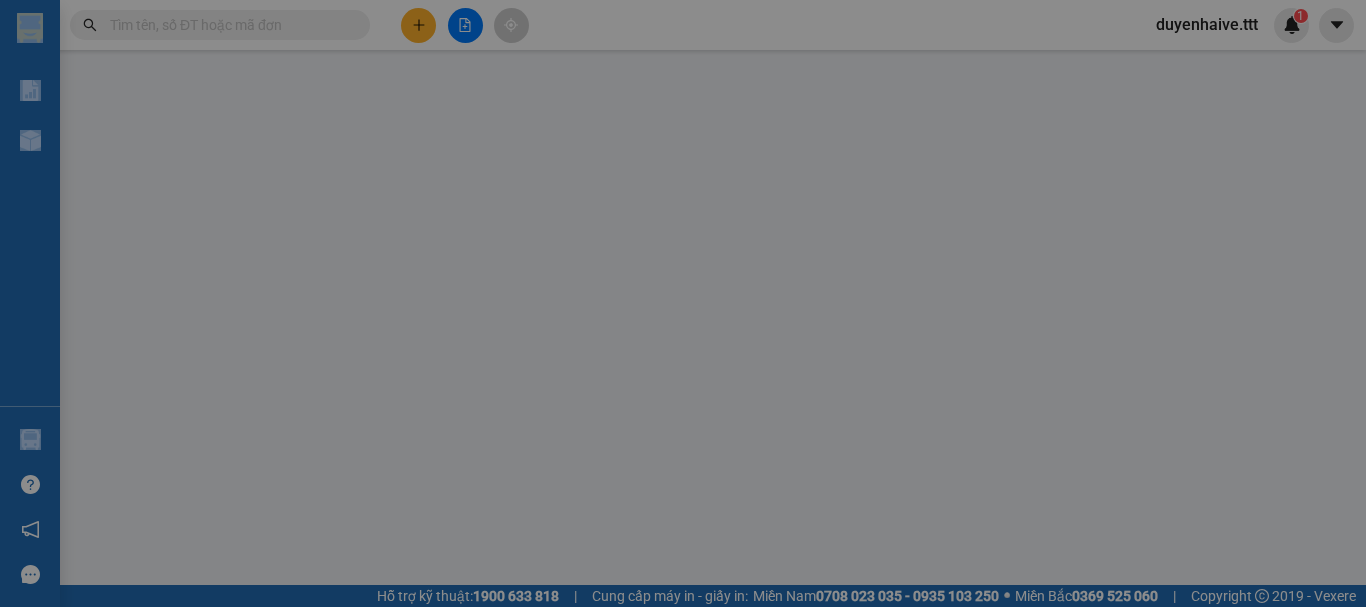 scroll, scrollTop: 0, scrollLeft: 0, axis: both 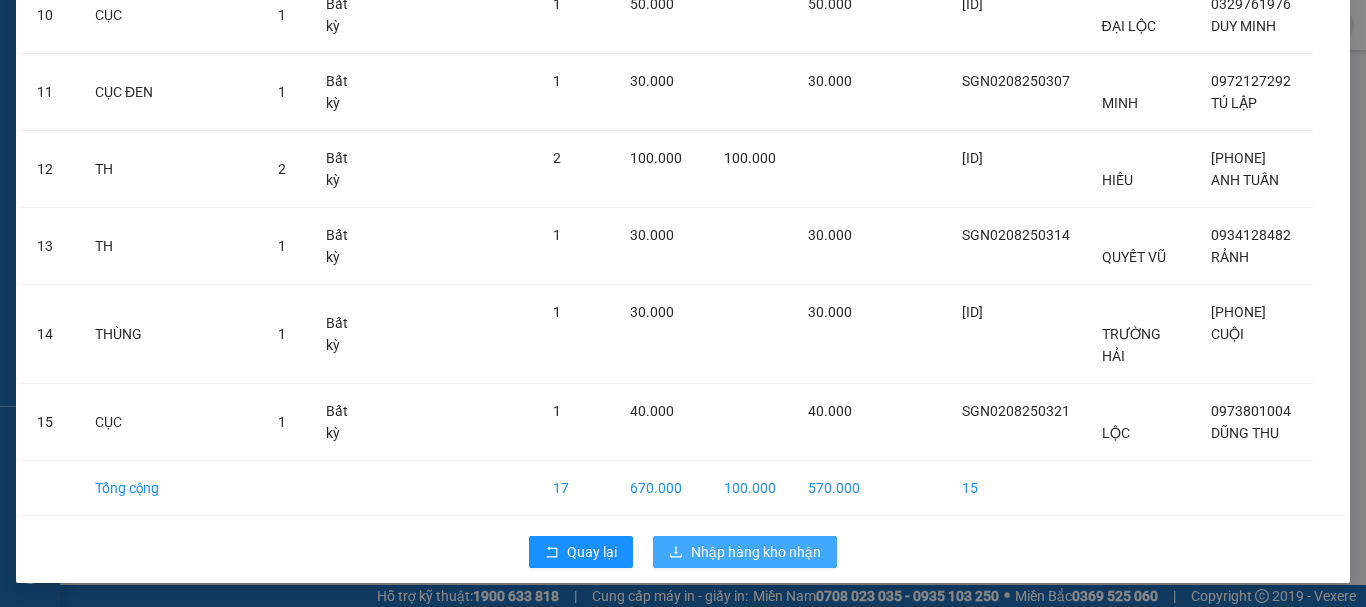 click on "Nhập hàng kho nhận" at bounding box center (756, 552) 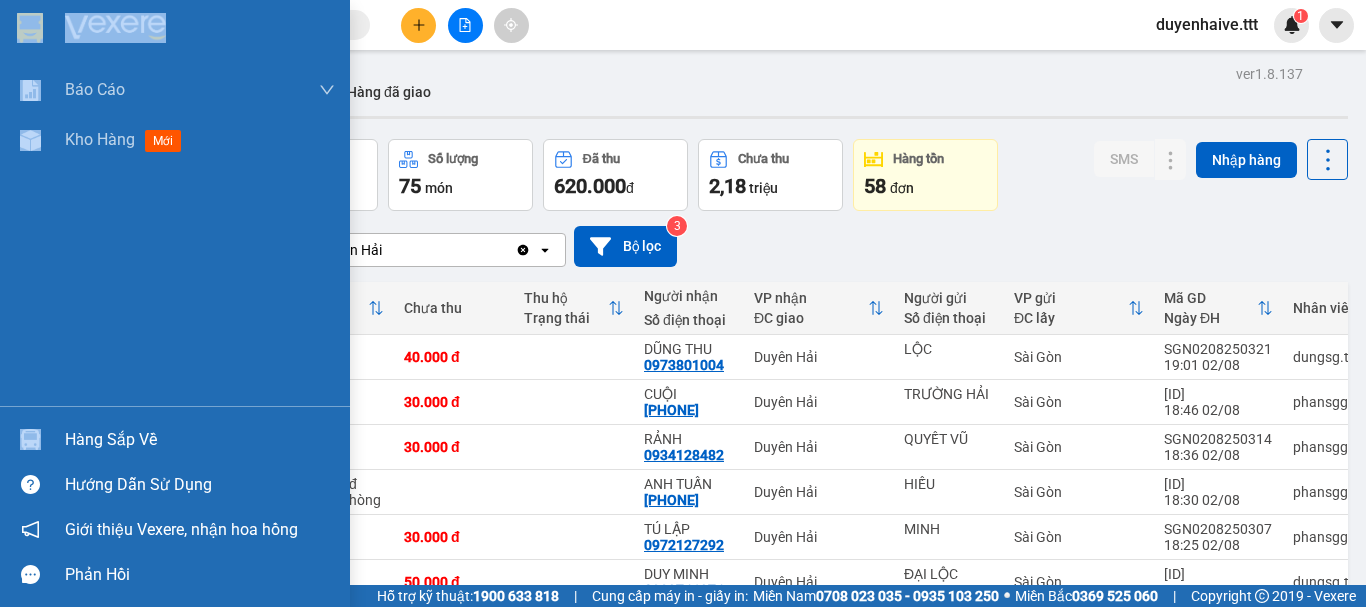 click on "Hàng sắp về" at bounding box center [200, 440] 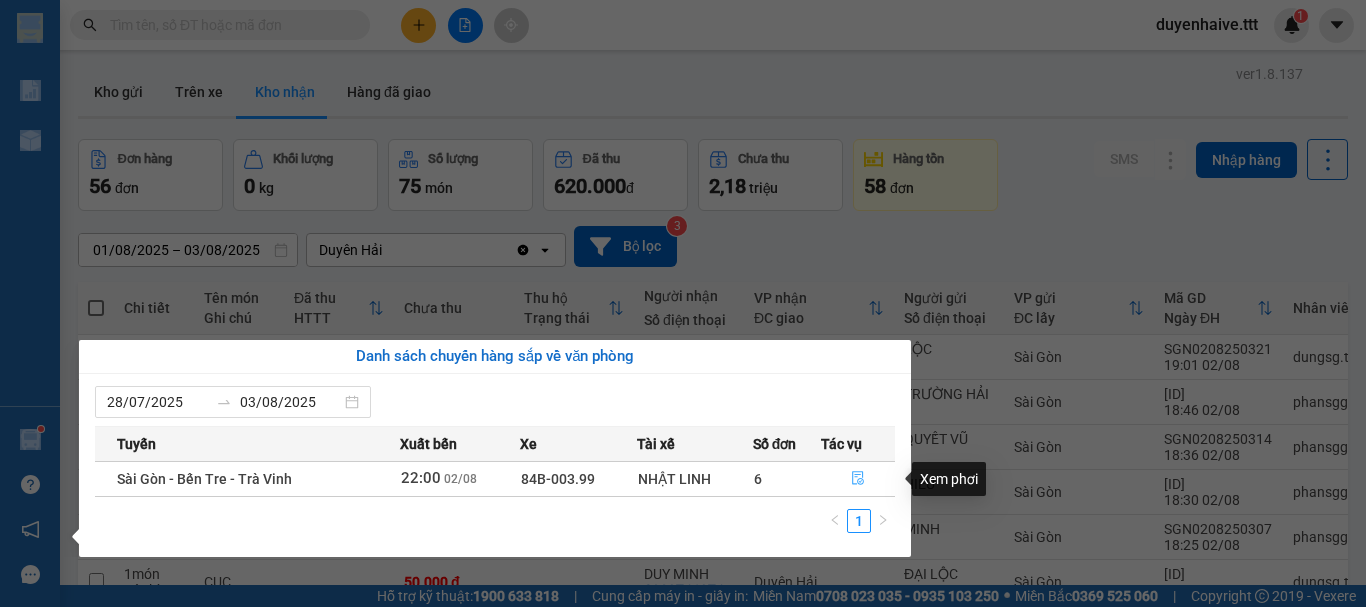 click at bounding box center [858, 479] 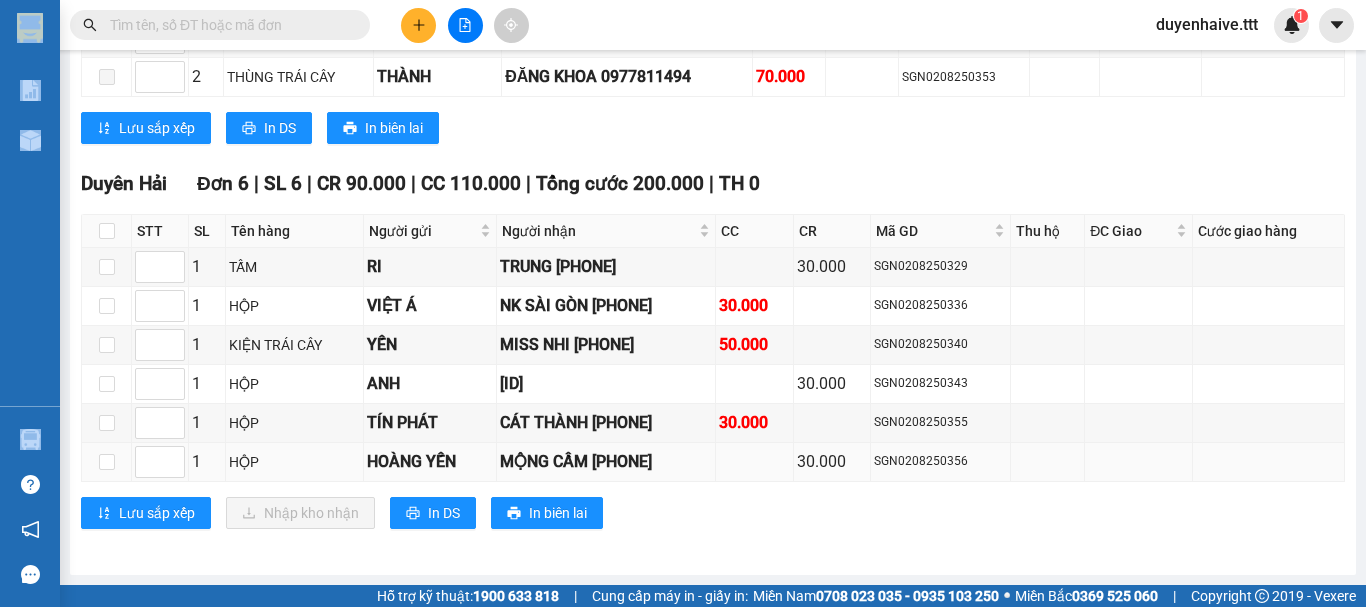 scroll, scrollTop: 1632, scrollLeft: 0, axis: vertical 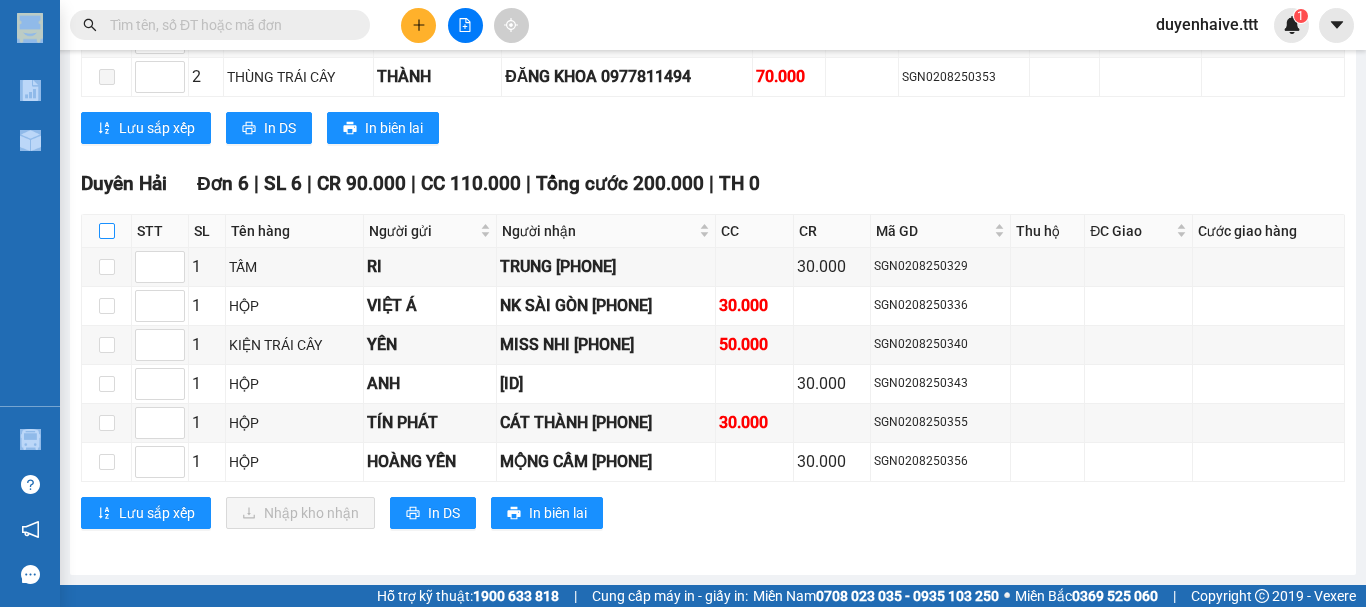 click at bounding box center [107, 231] 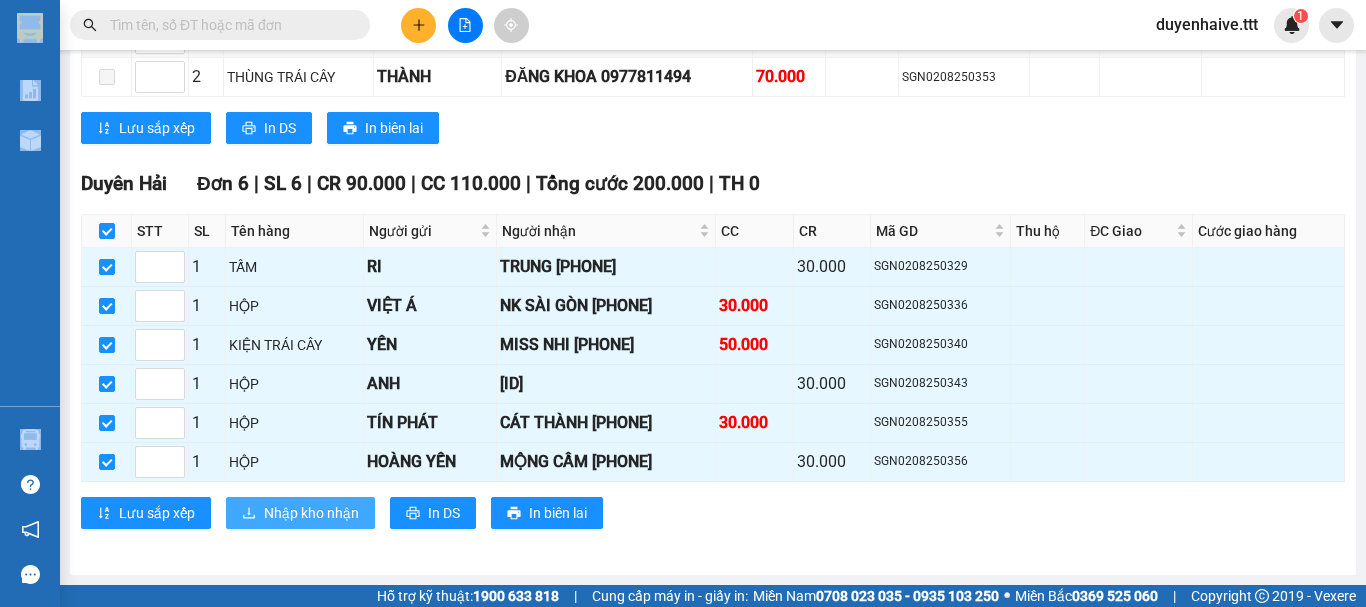 click on "Nhập kho nhận" at bounding box center [311, 513] 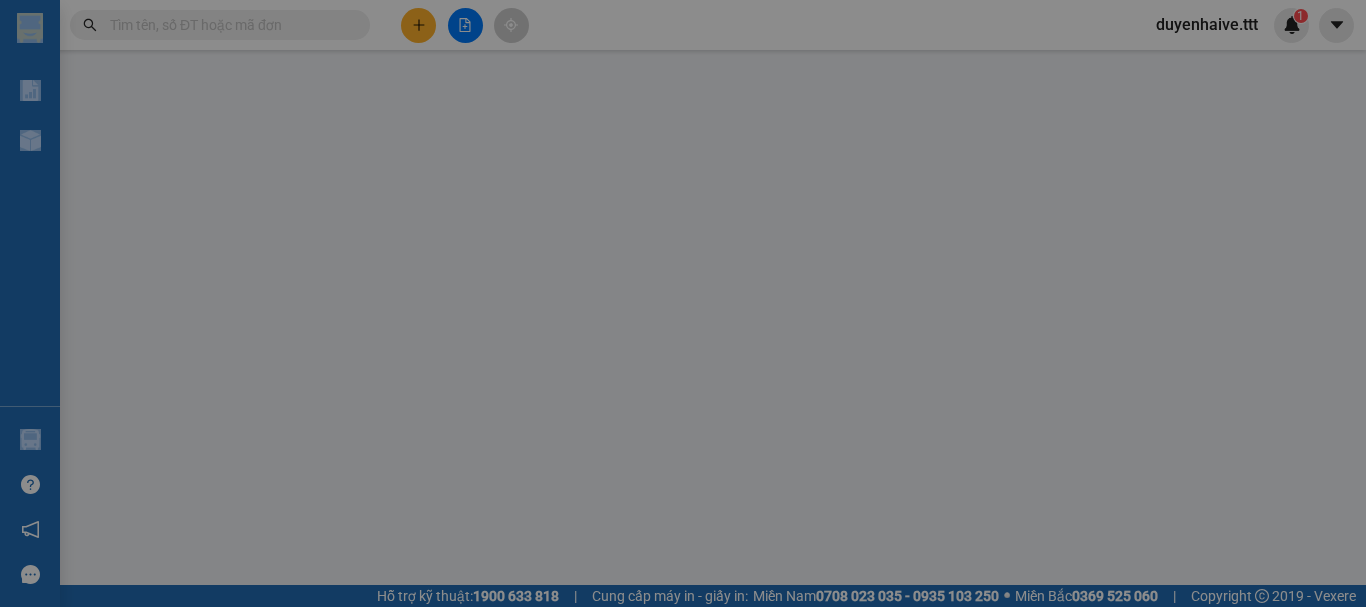 scroll, scrollTop: 0, scrollLeft: 0, axis: both 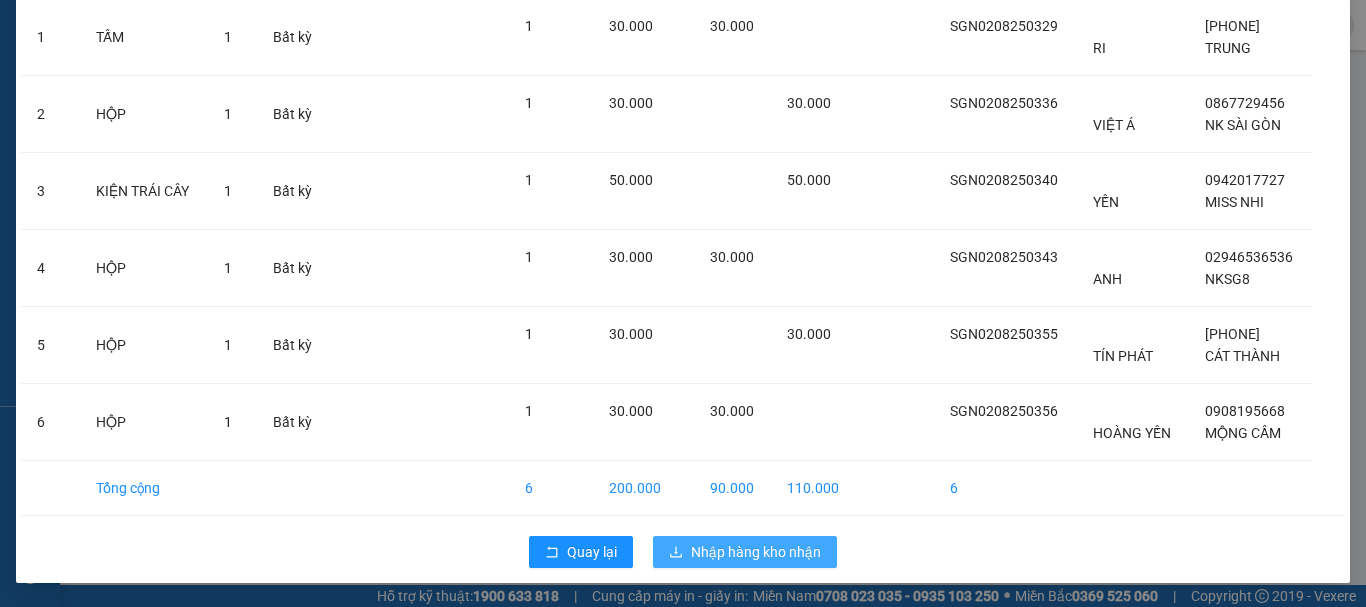 click on "Nhập hàng kho nhận" at bounding box center [756, 552] 